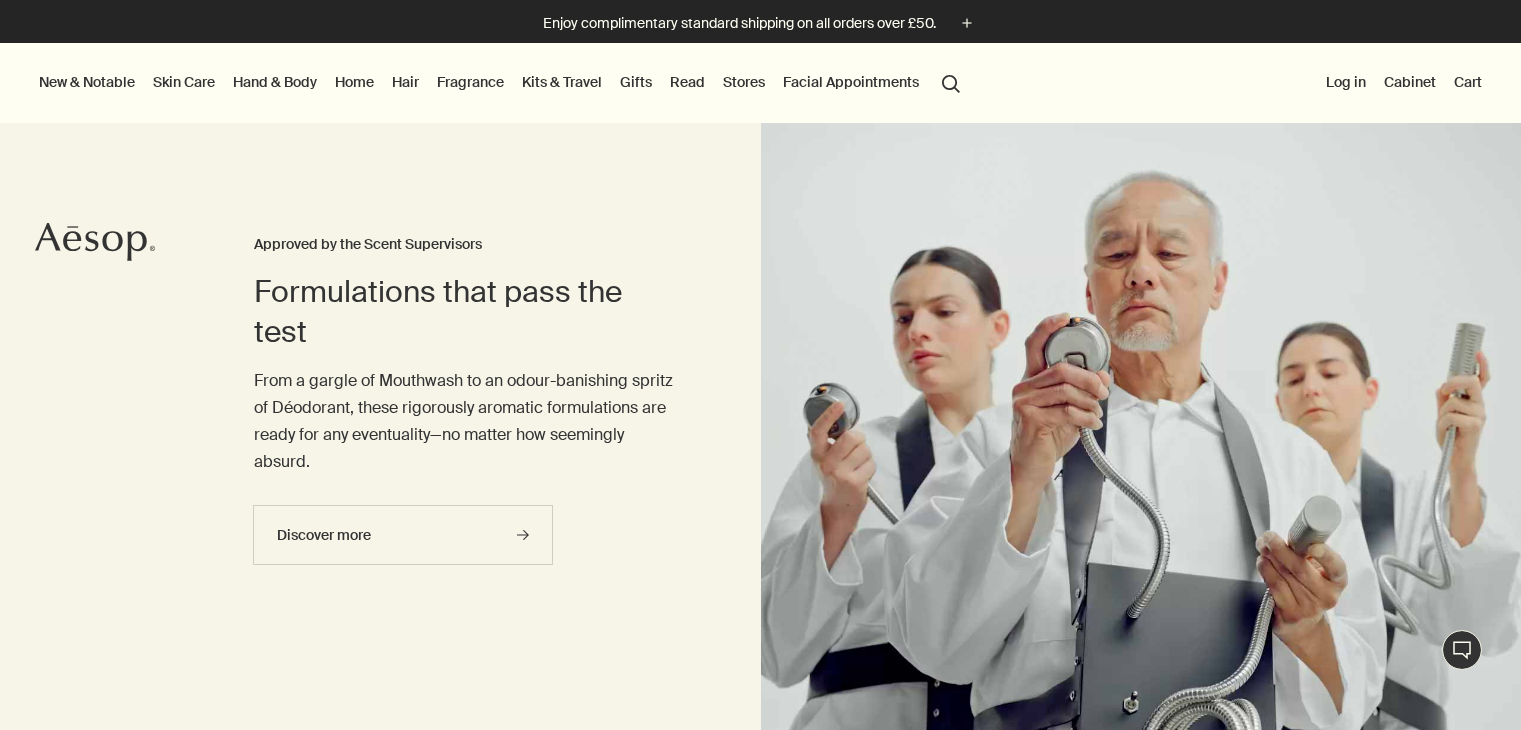 scroll, scrollTop: 0, scrollLeft: 0, axis: both 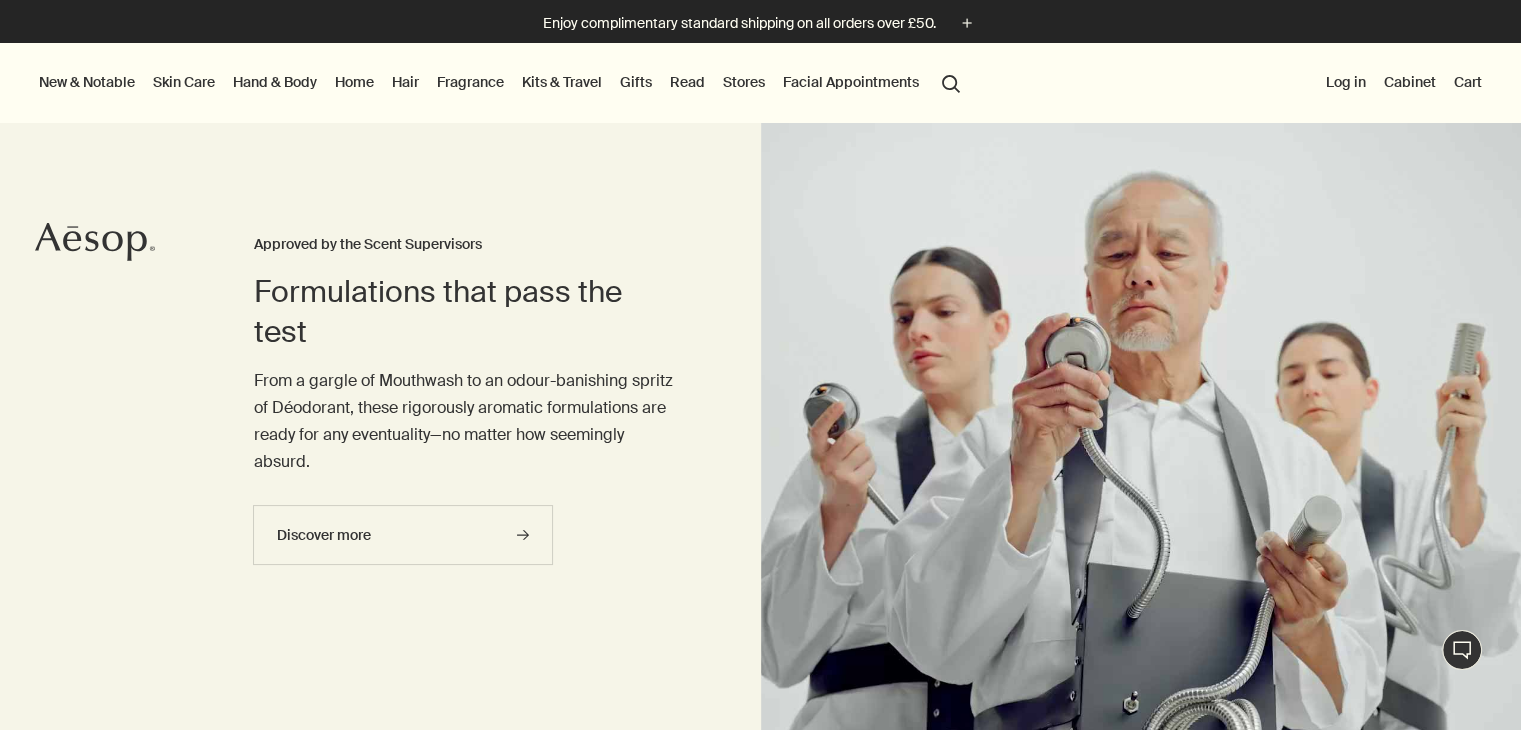 click on "Hand & Body" at bounding box center (275, 82) 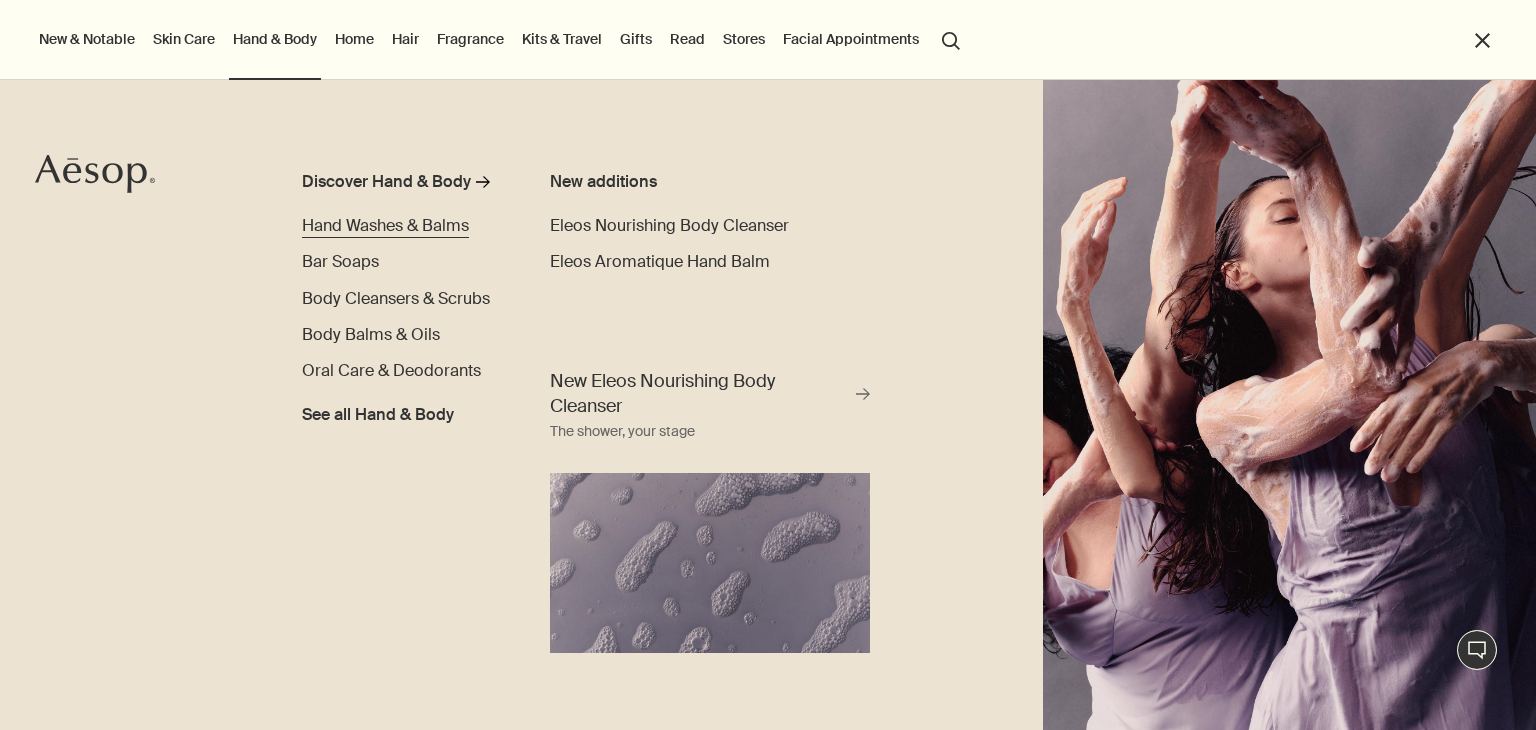 click on "Hand Washes & Balms" at bounding box center (385, 225) 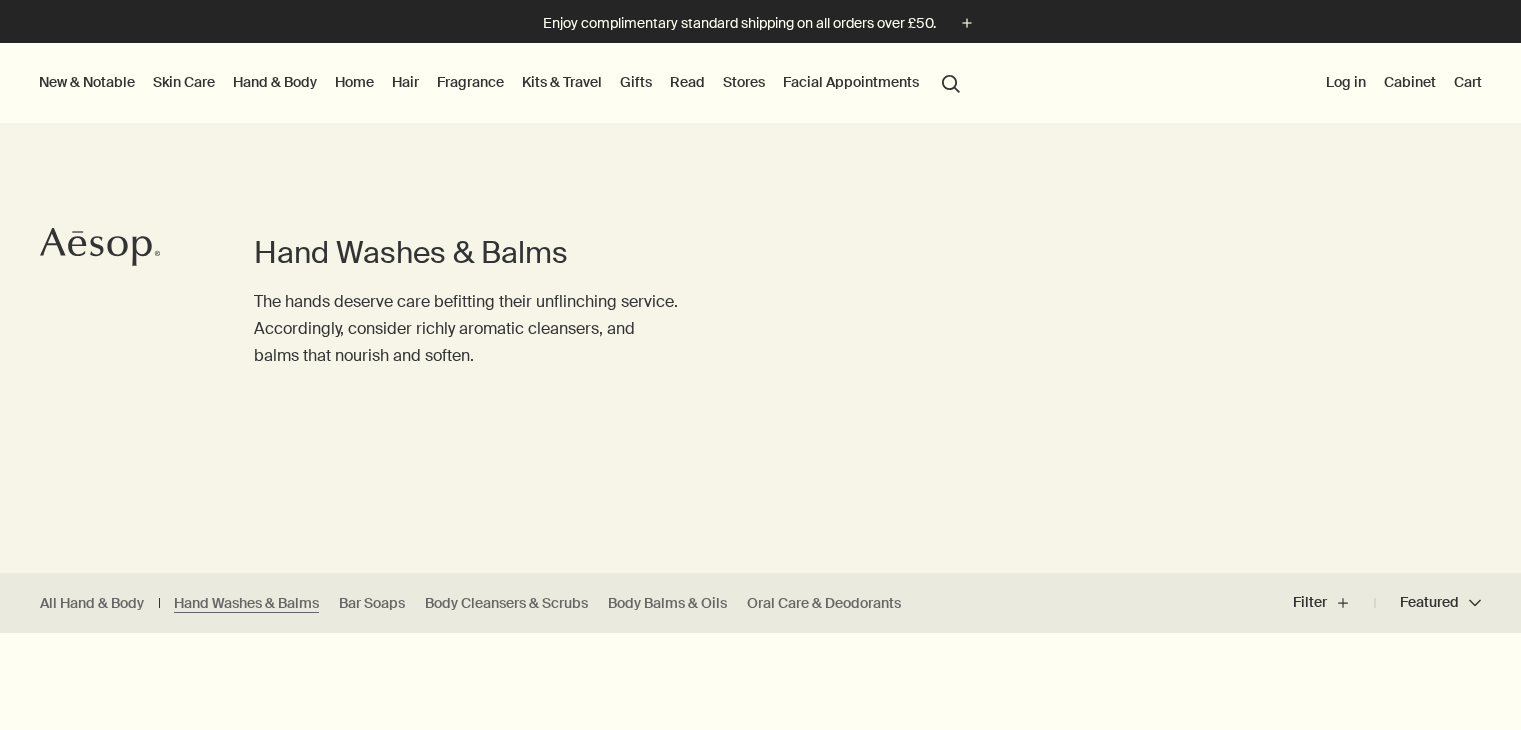 scroll, scrollTop: 0, scrollLeft: 0, axis: both 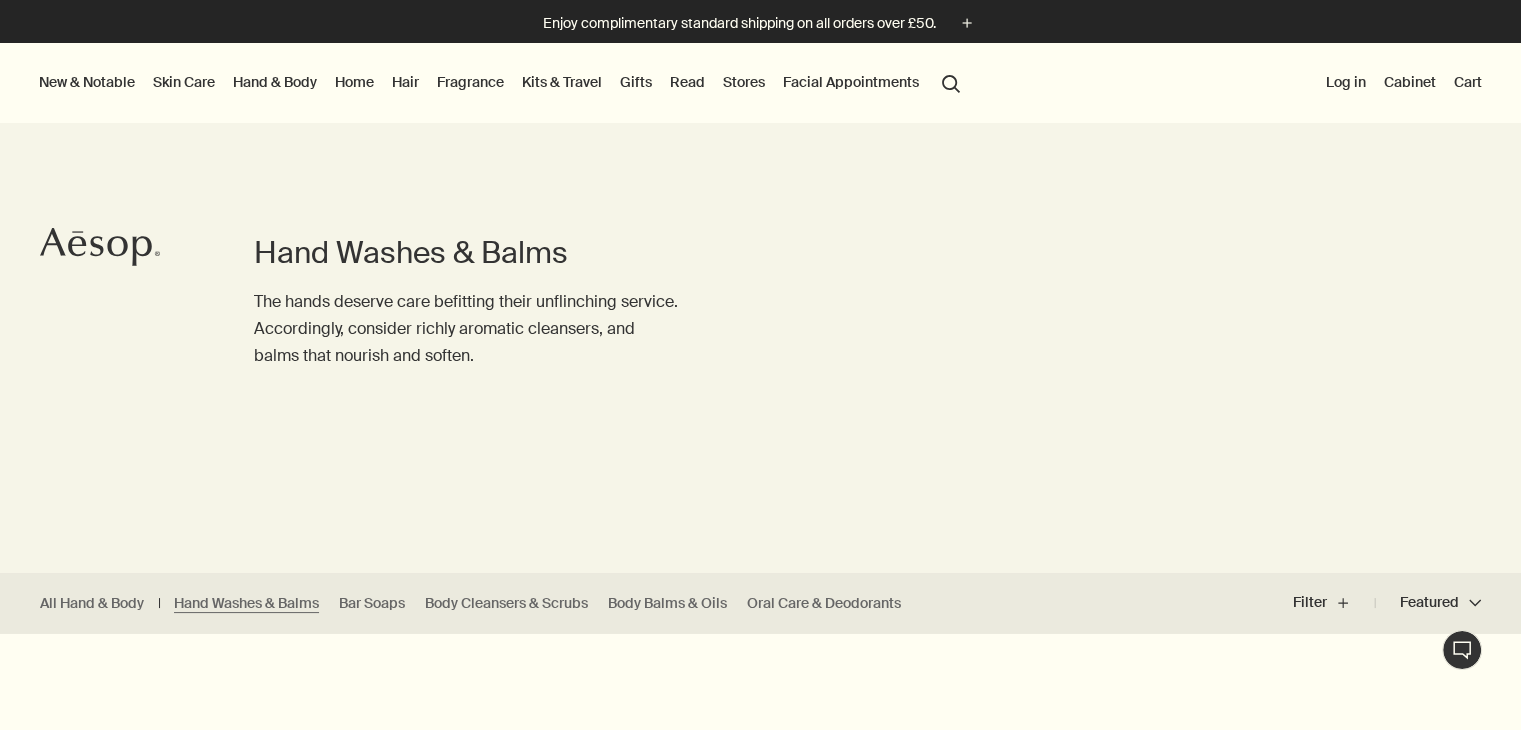 click on "Hand & Body" at bounding box center (275, 82) 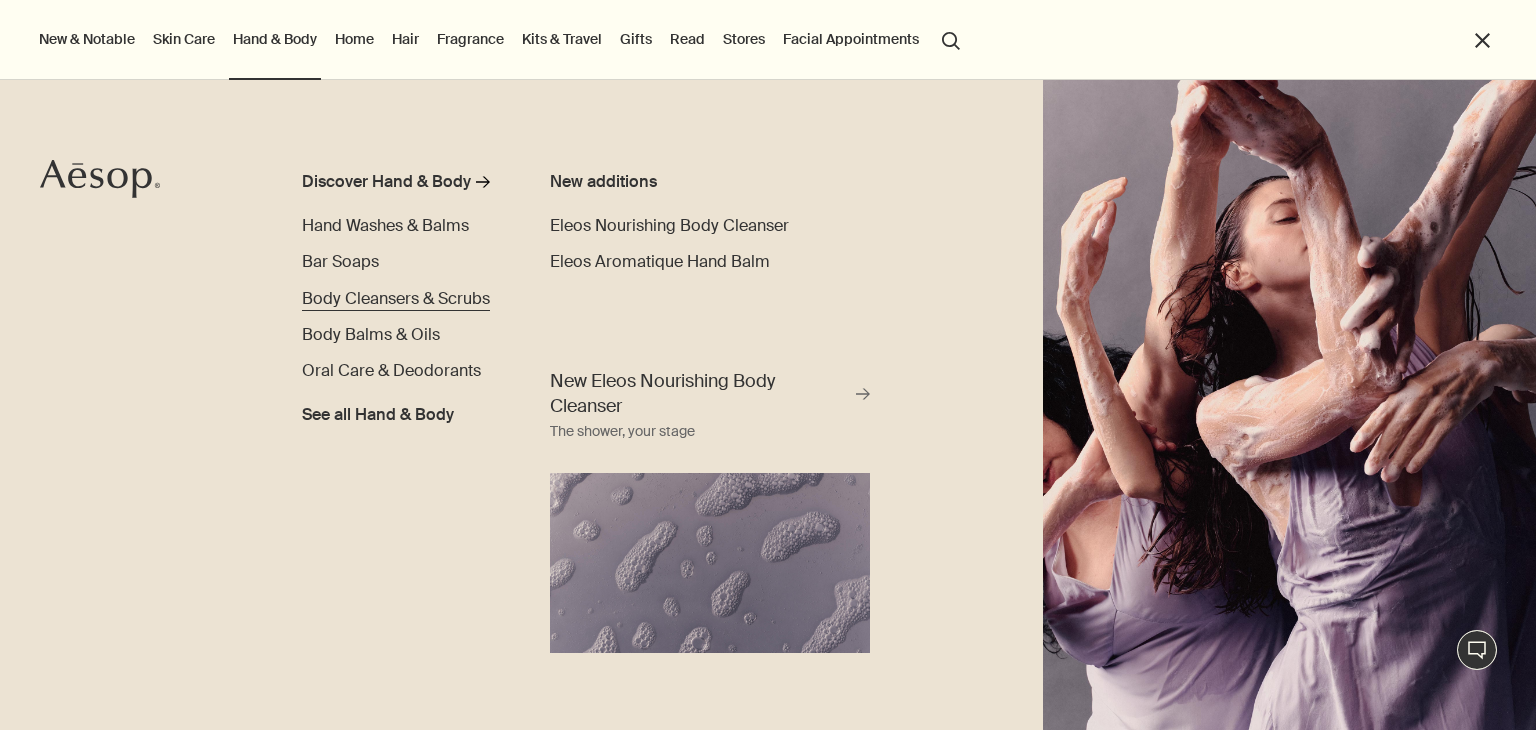 click on "Body Cleansers & Scrubs" at bounding box center [396, 298] 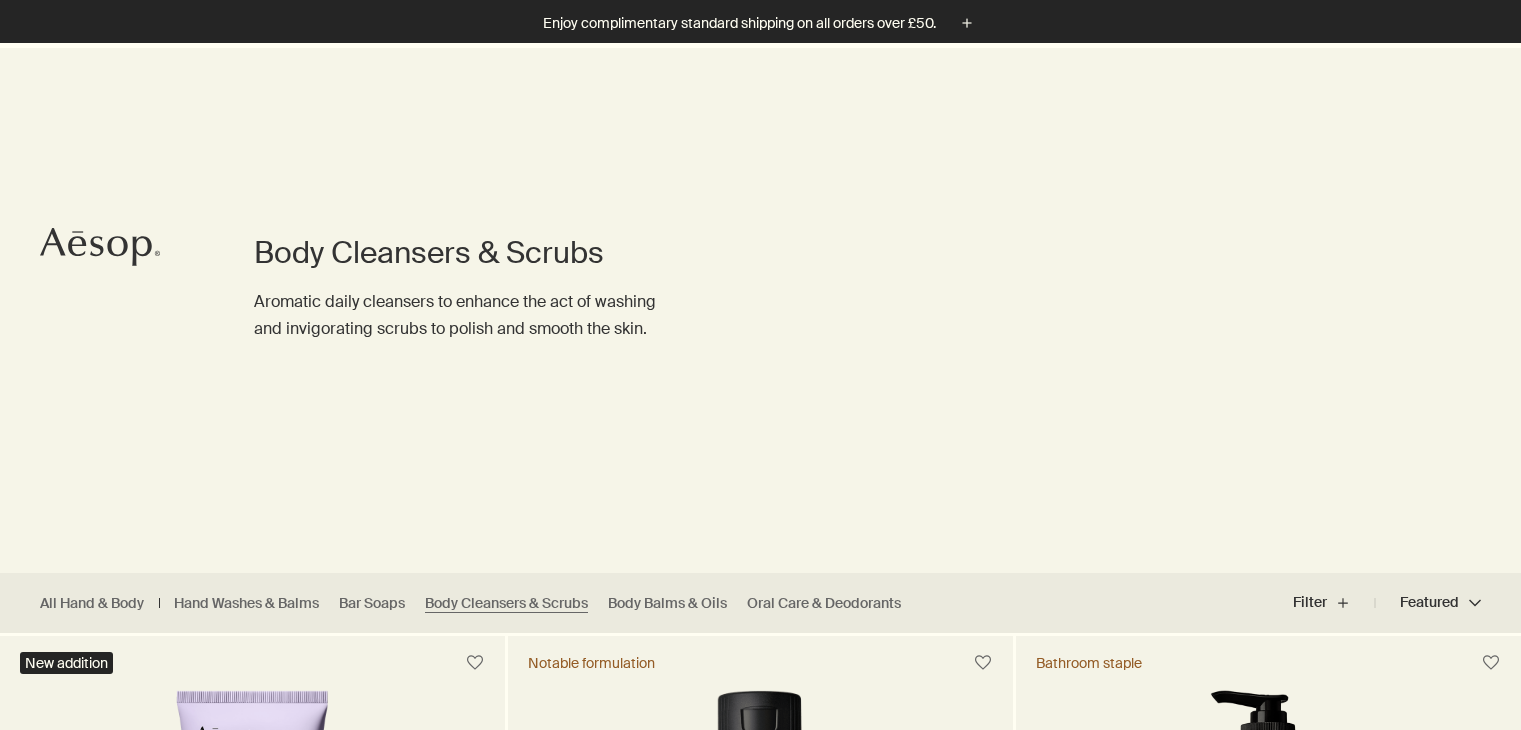 scroll, scrollTop: 288, scrollLeft: 0, axis: vertical 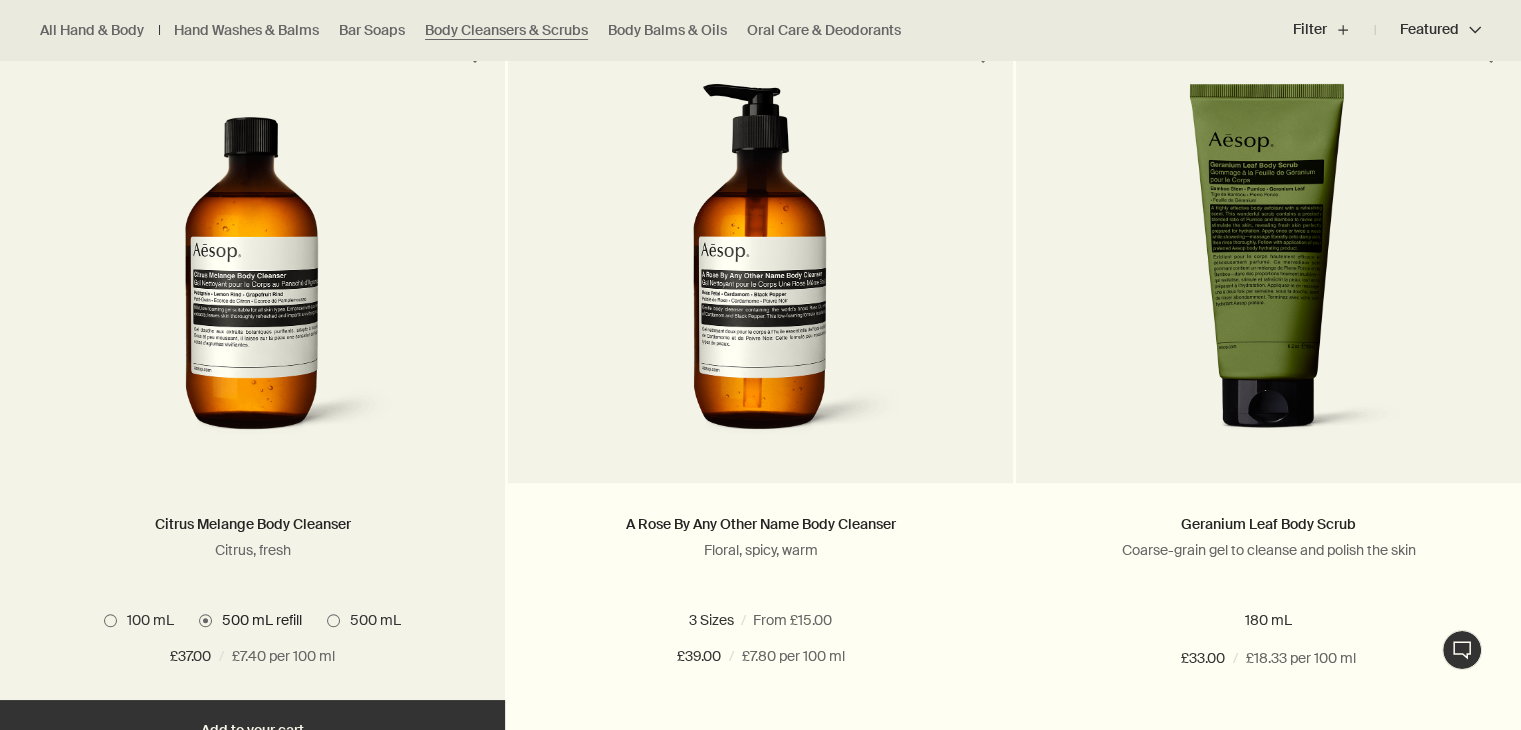 click at bounding box center [252, 268] 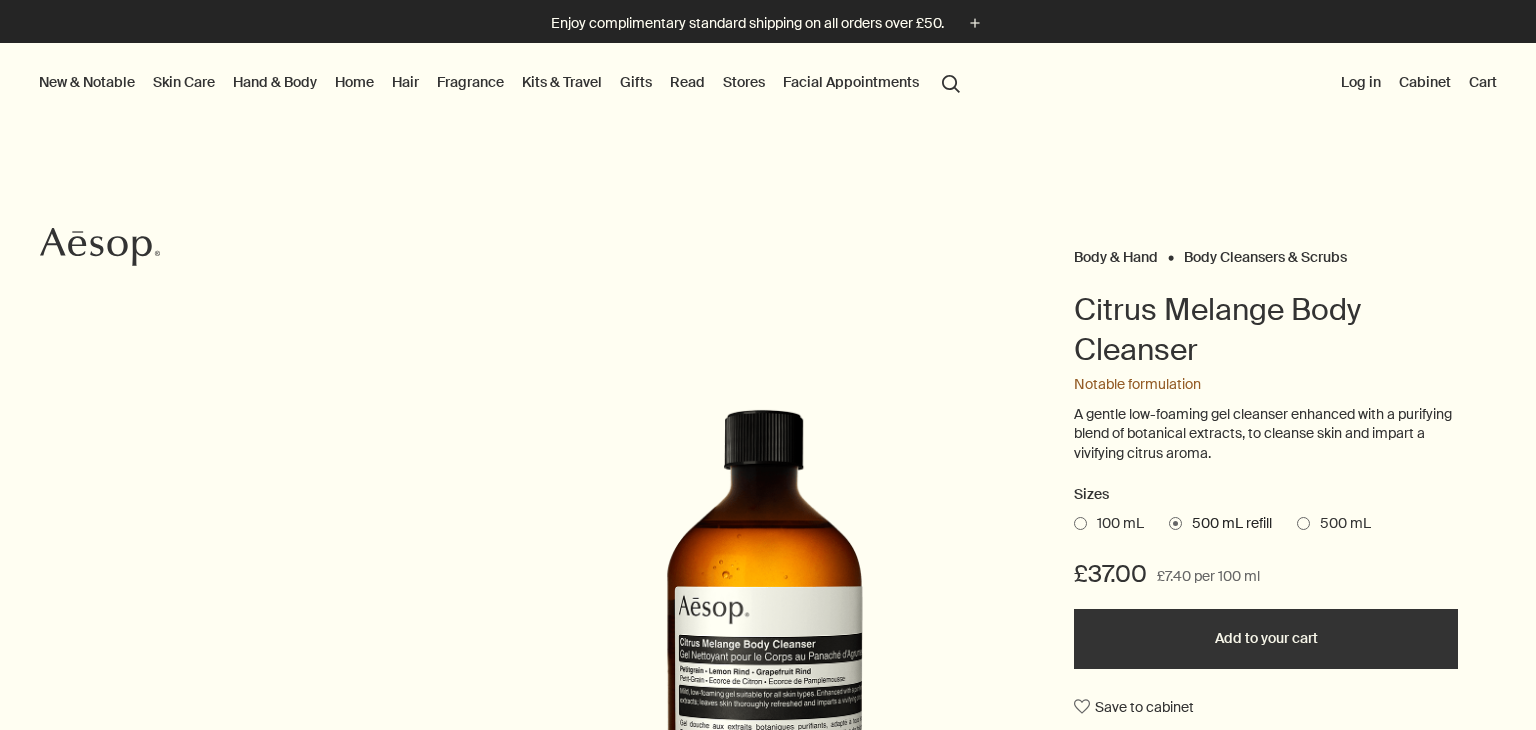 scroll, scrollTop: 0, scrollLeft: 0, axis: both 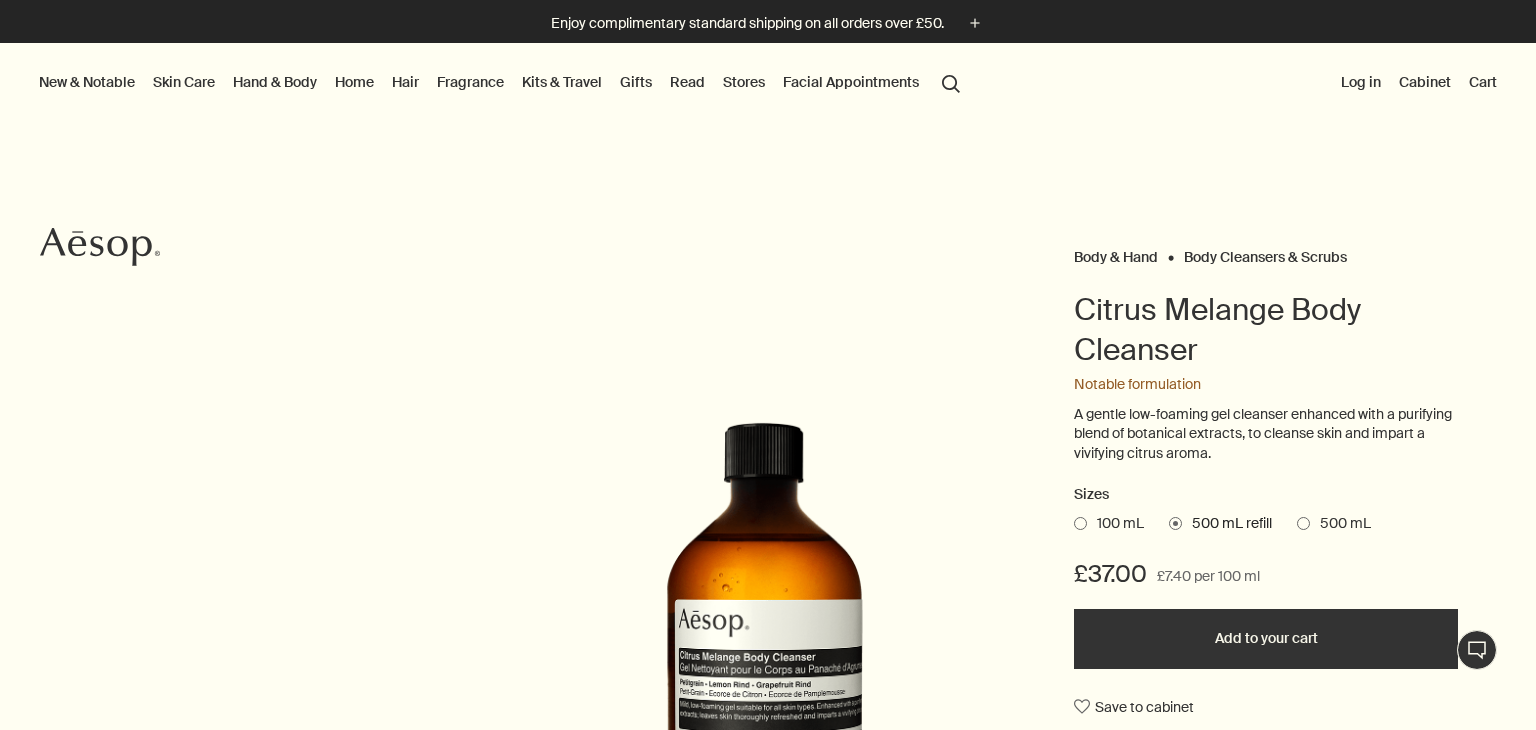 click at bounding box center [1303, 523] 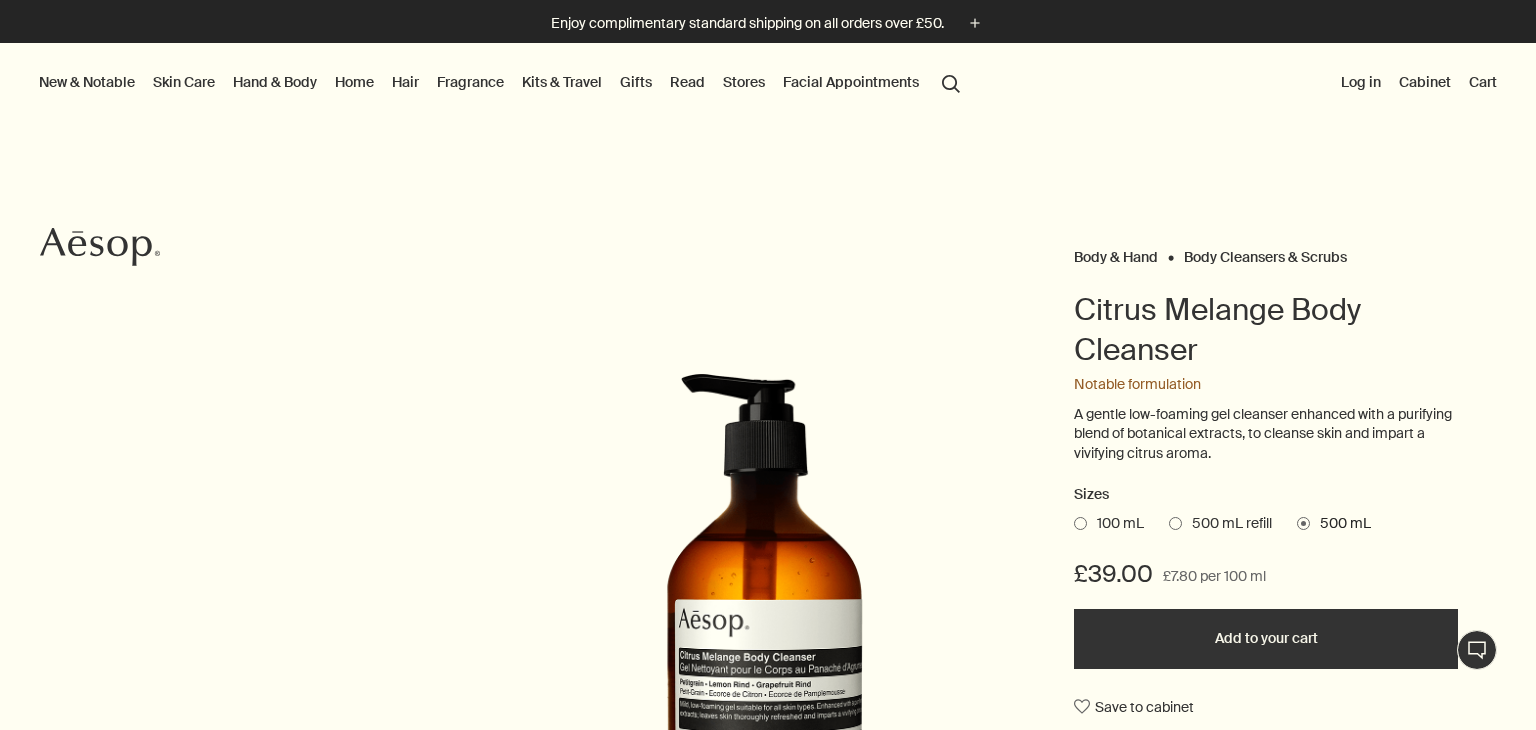 click on "100 mL 500 mL refill 500 mL" at bounding box center [1266, 524] 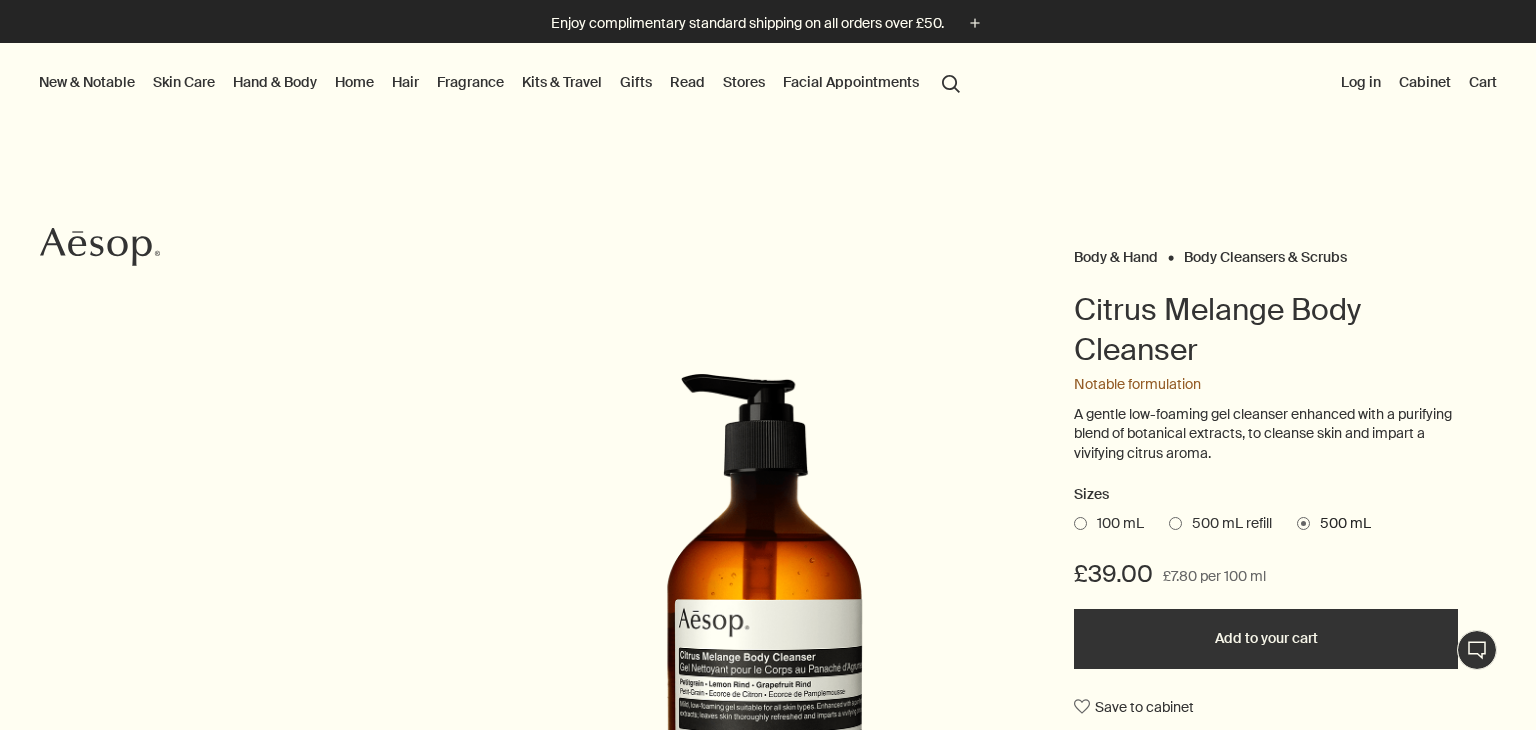 click at bounding box center [1175, 523] 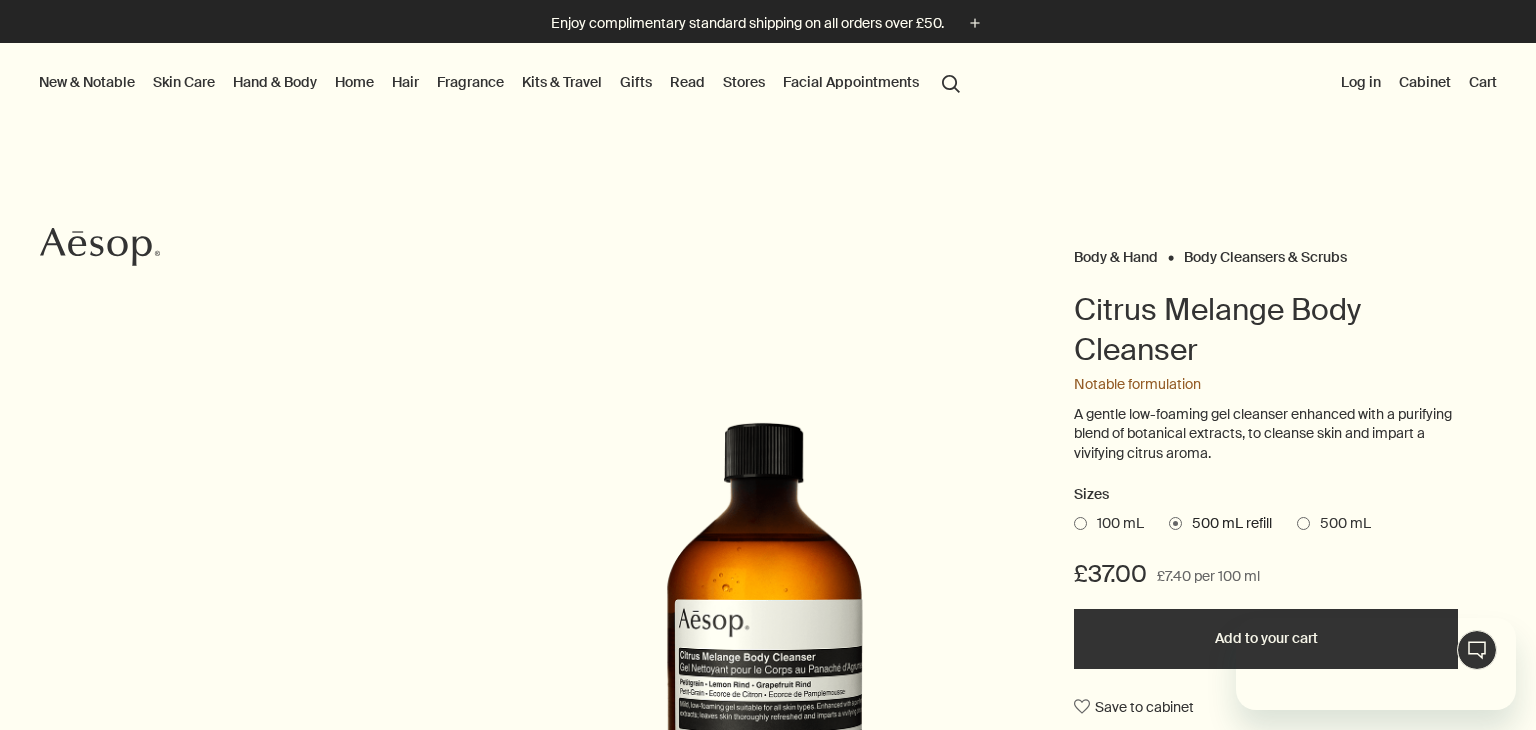 scroll, scrollTop: 0, scrollLeft: 0, axis: both 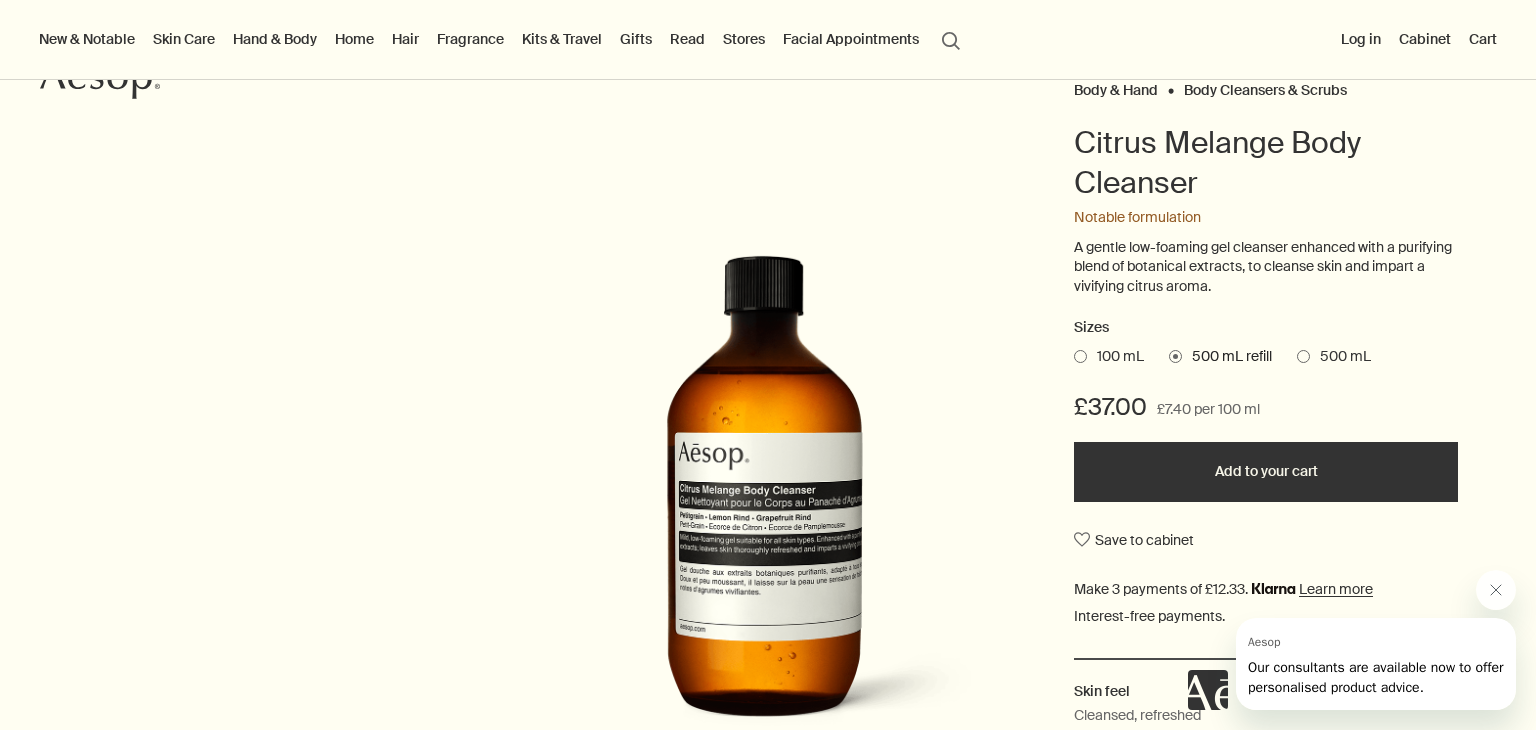 click on "Add to your cart" at bounding box center [1266, 472] 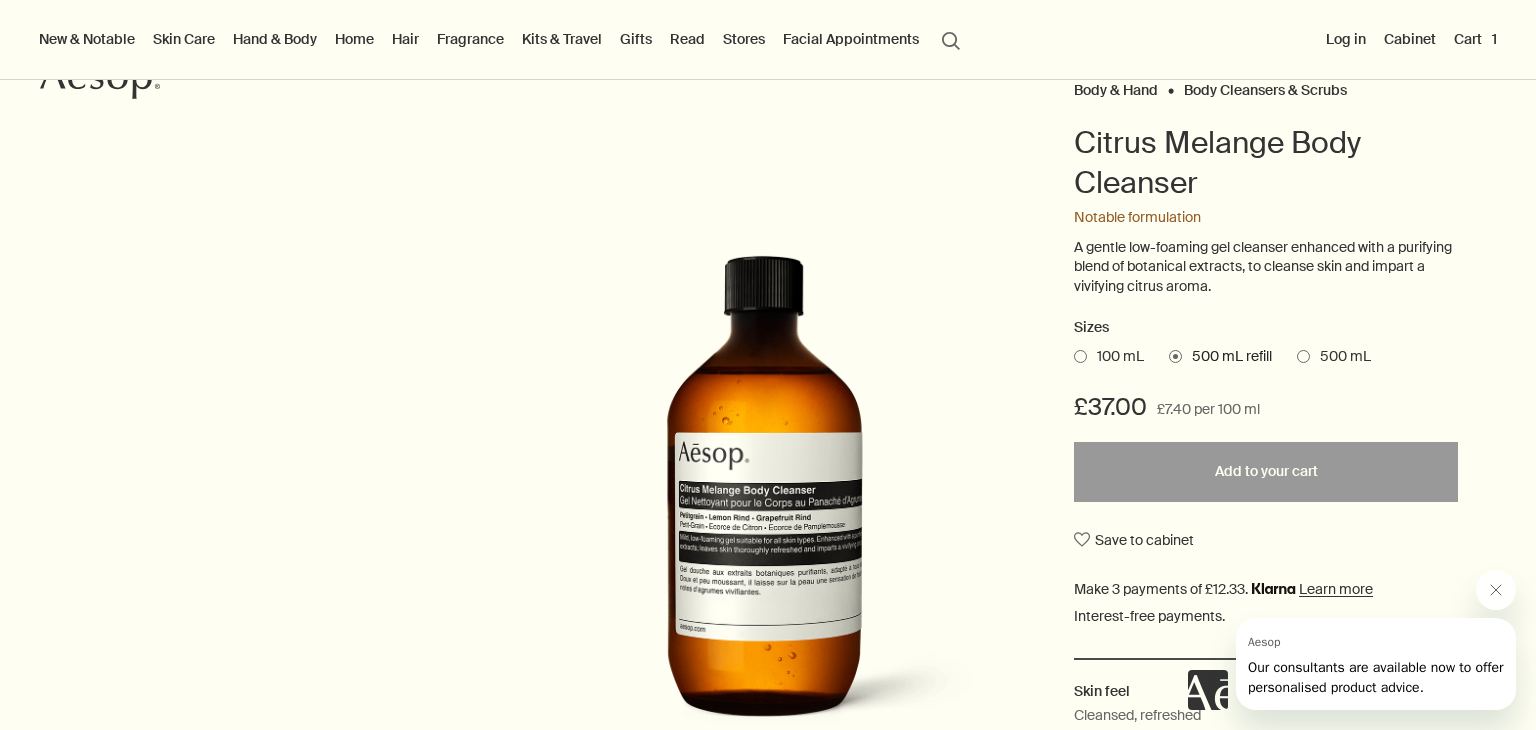 click on "Body & Hand Body Cleansers & Scrubs Citrus Melange Body Cleanser Notable formulation A gentle low-foaming gel cleanser enhanced with a purifying blend of botanical extracts, to cleanse skin and impart a vivifying citrus aroma. Sizes 100 mL 500 mL refill 500 mL £37.00 £7.40   per   100   ml Added to your cart Add to your cart Save to cabinet Skin feel Cleansed, refreshed Aroma Citrus, fresh Key ingredients plusAndCloseWithCircle Petitgrain, Lemon Rind, Grapefruit Rind chevron chevron 1  /  2 Purchasing a refill without a pump minimises environmental impact, saving 12 g of plastic." at bounding box center [768, 491] 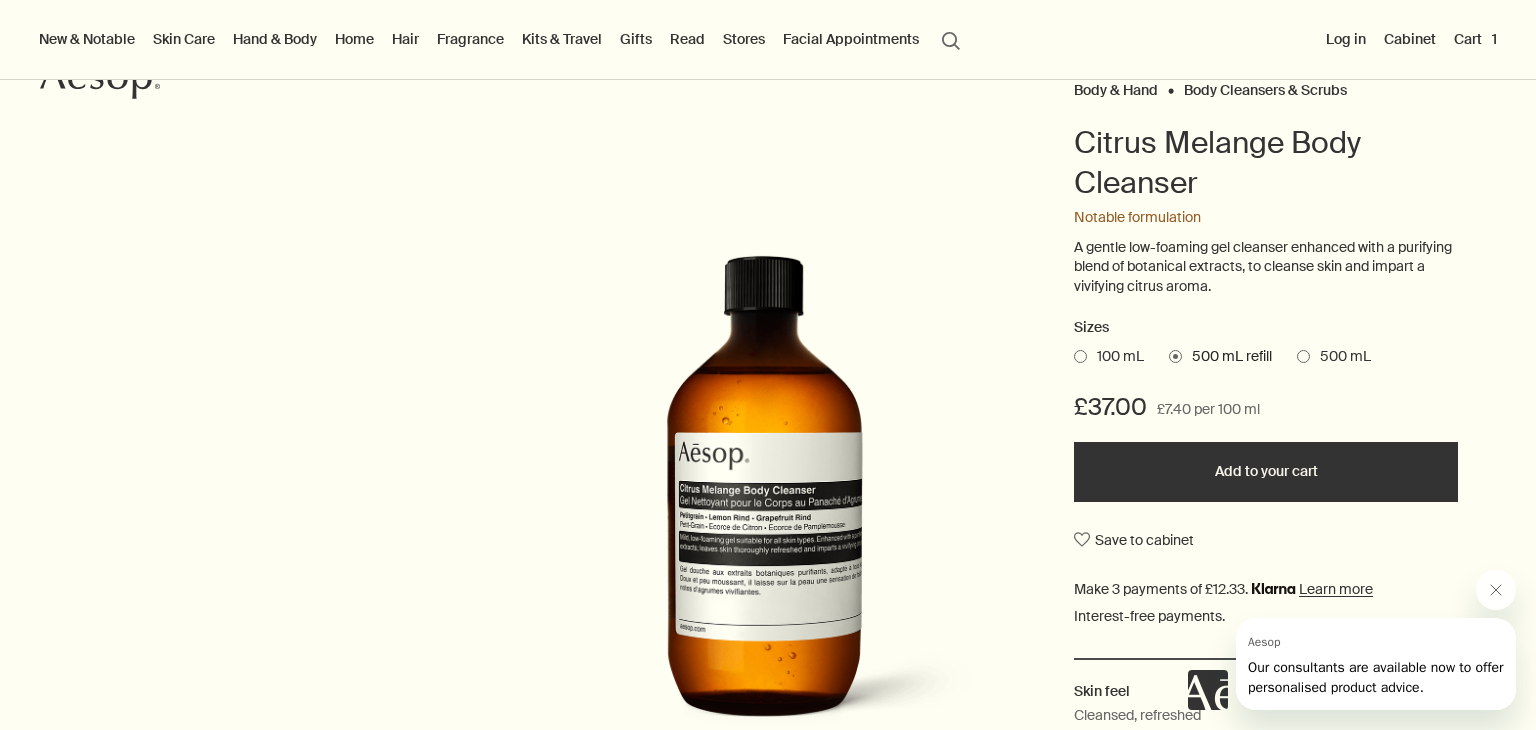 click on "Hand & Body" at bounding box center [275, 39] 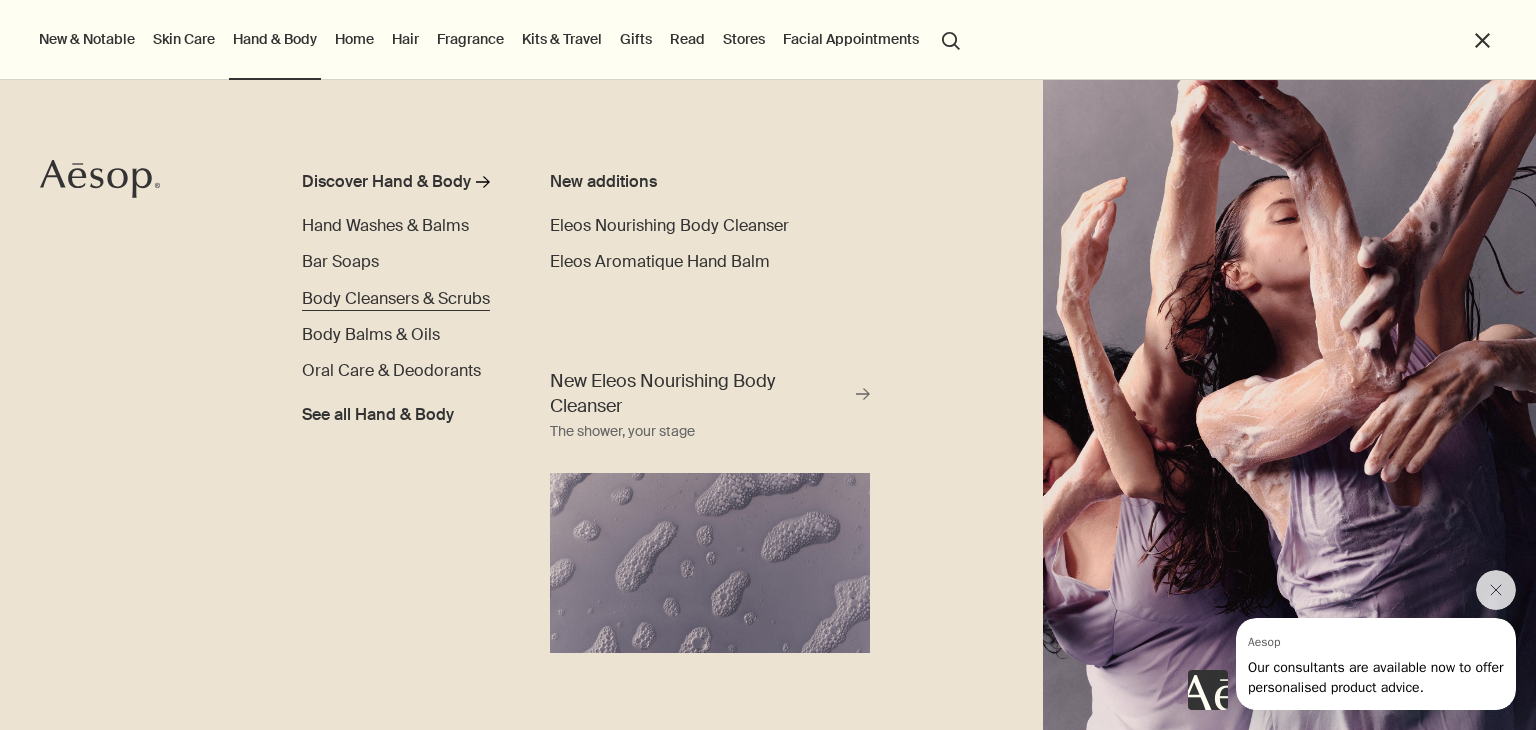 click on "Body Cleansers & Scrubs" at bounding box center (396, 298) 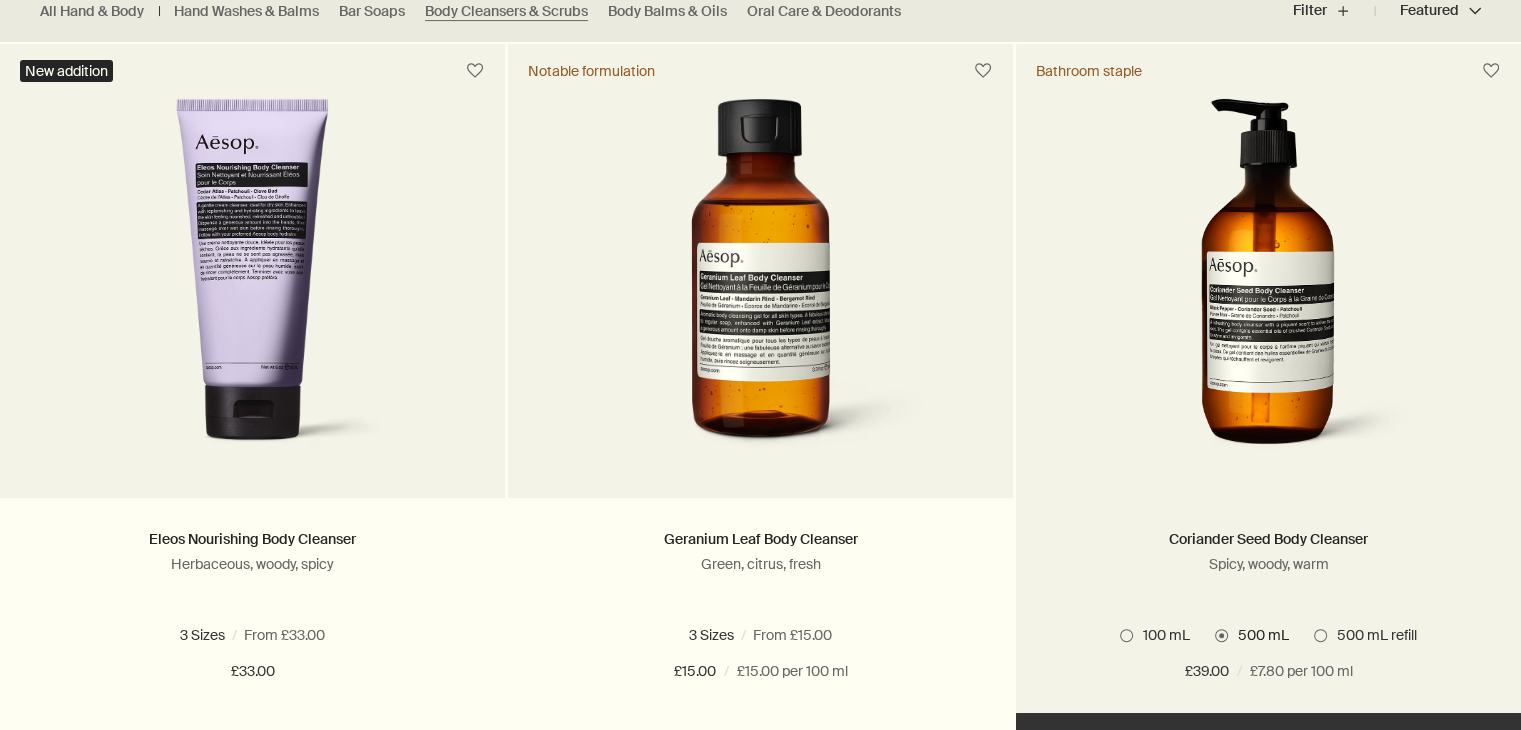 scroll, scrollTop: 0, scrollLeft: 0, axis: both 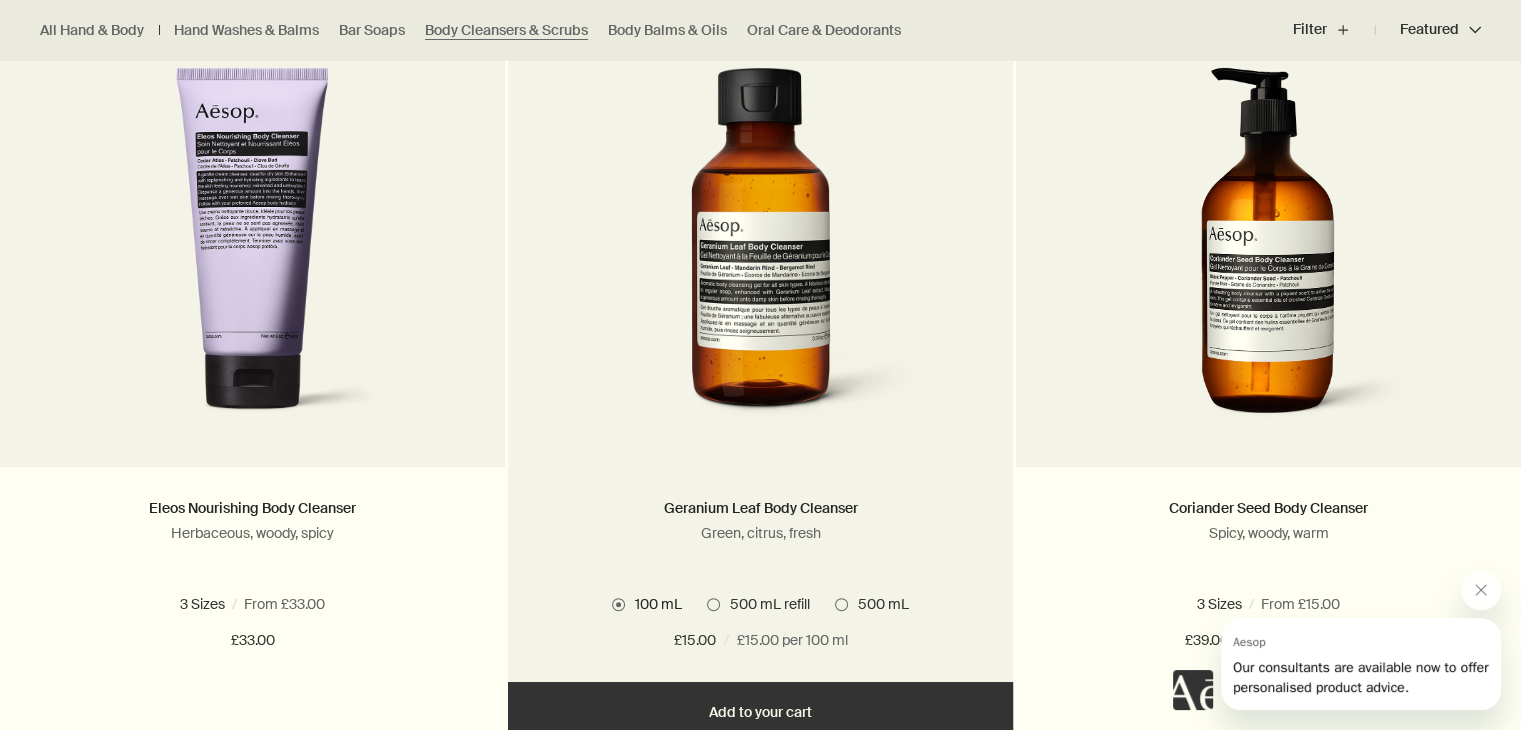 click at bounding box center [761, 252] 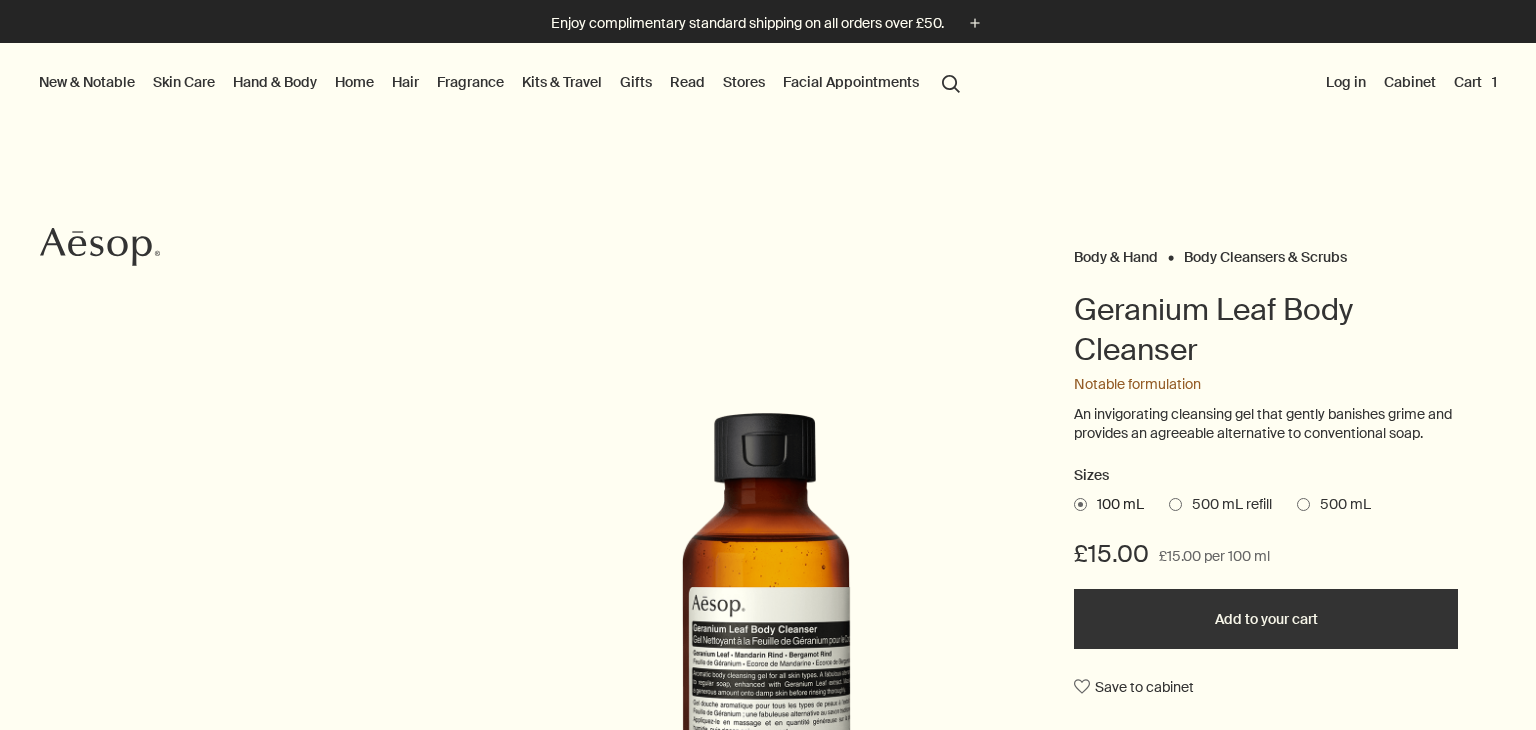 scroll, scrollTop: 0, scrollLeft: 0, axis: both 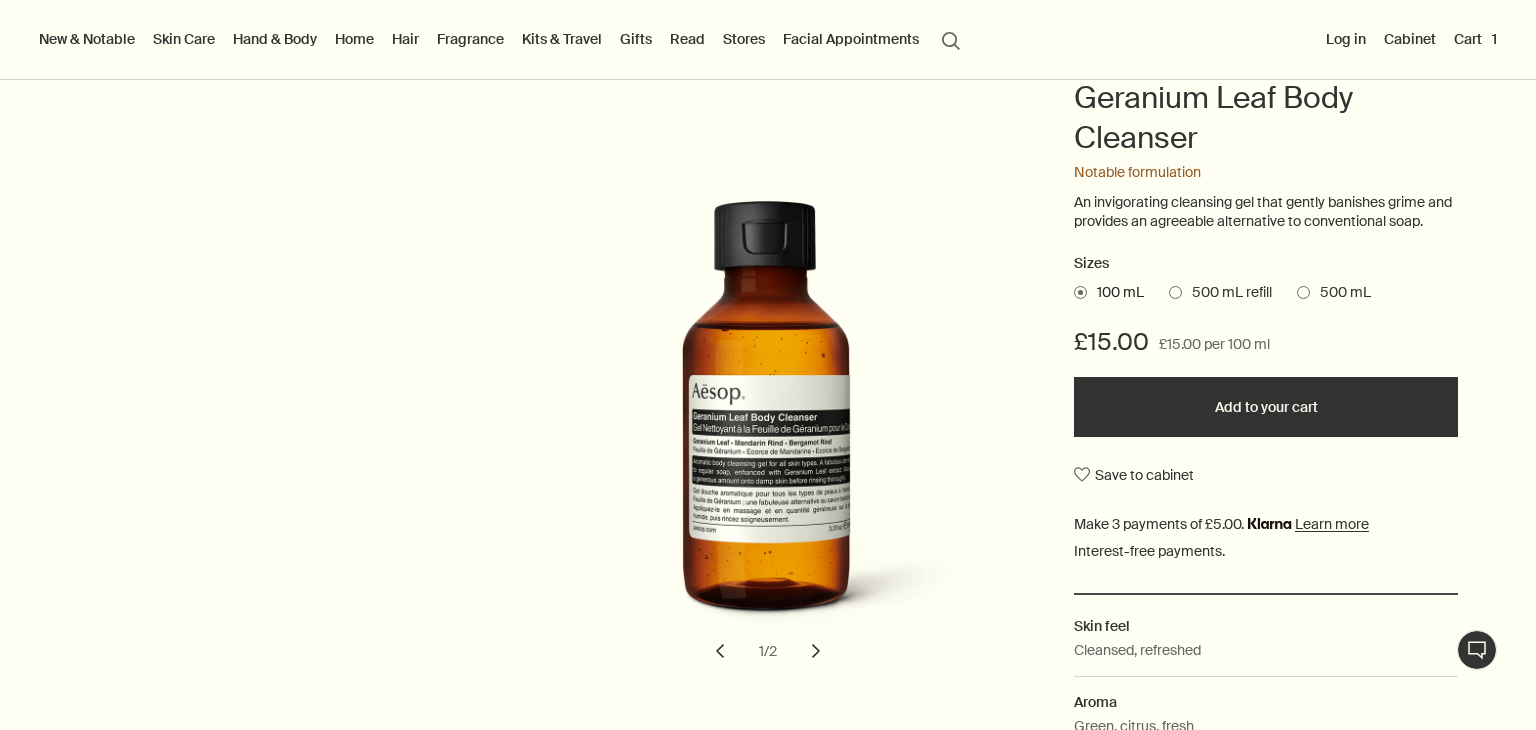 click at bounding box center (1175, 292) 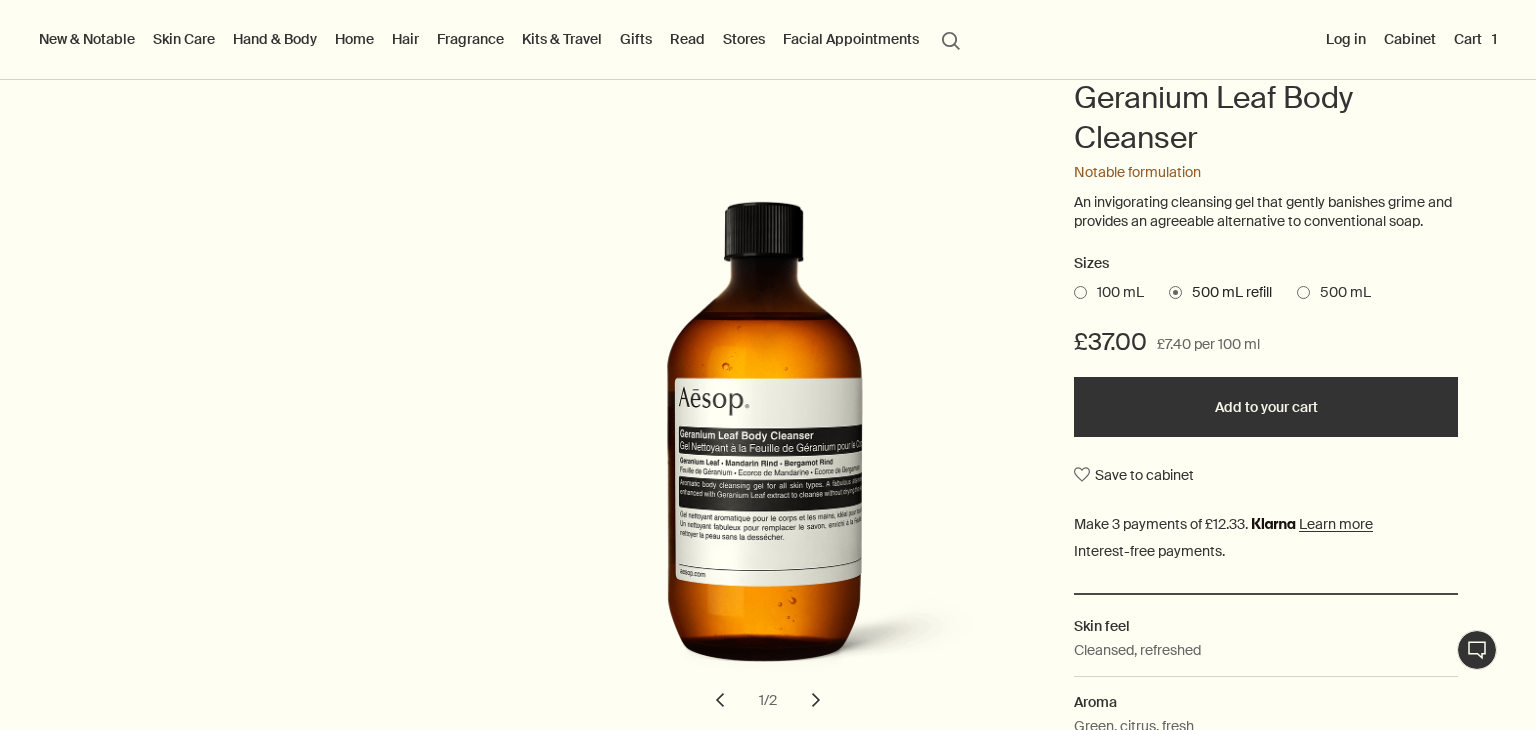 click at bounding box center [1303, 292] 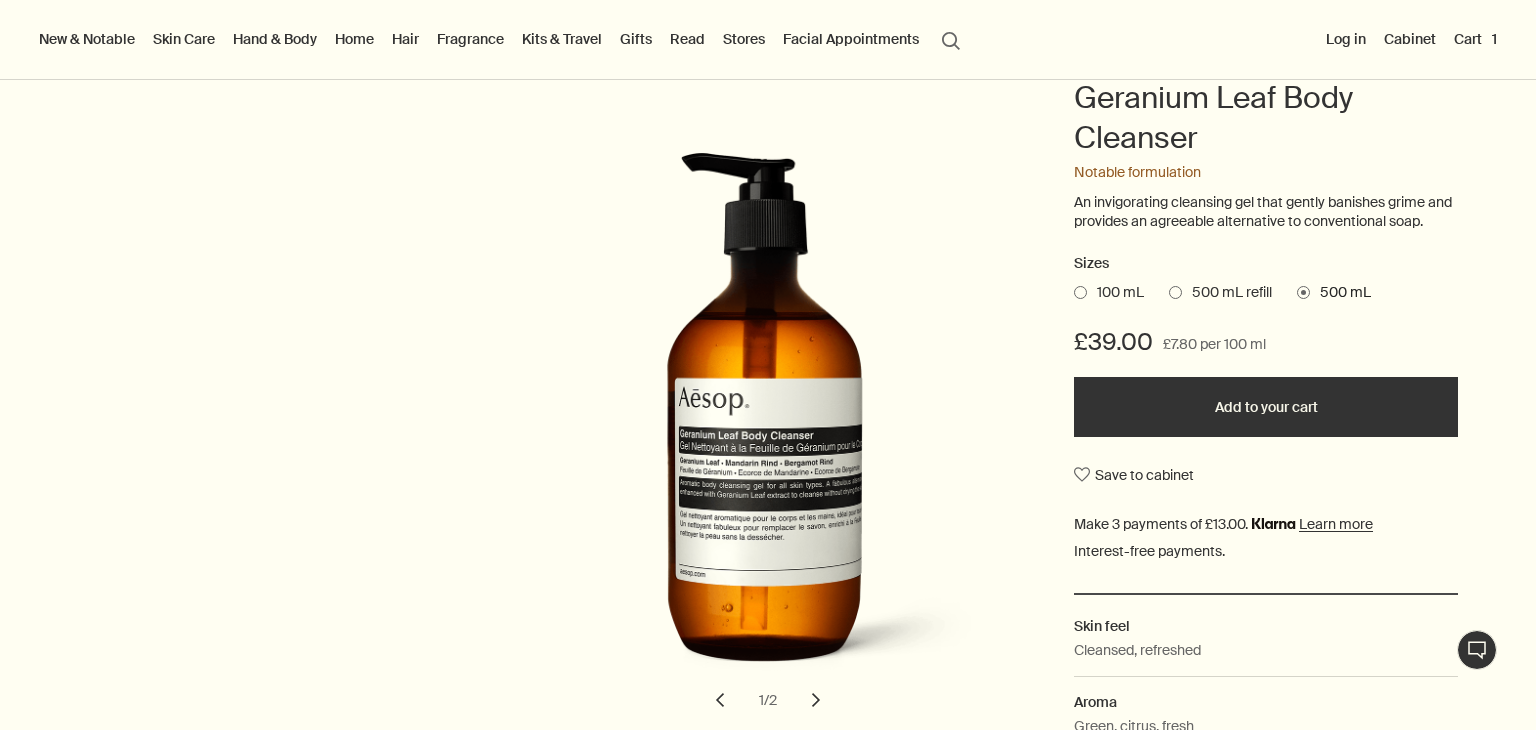 click at bounding box center [1175, 292] 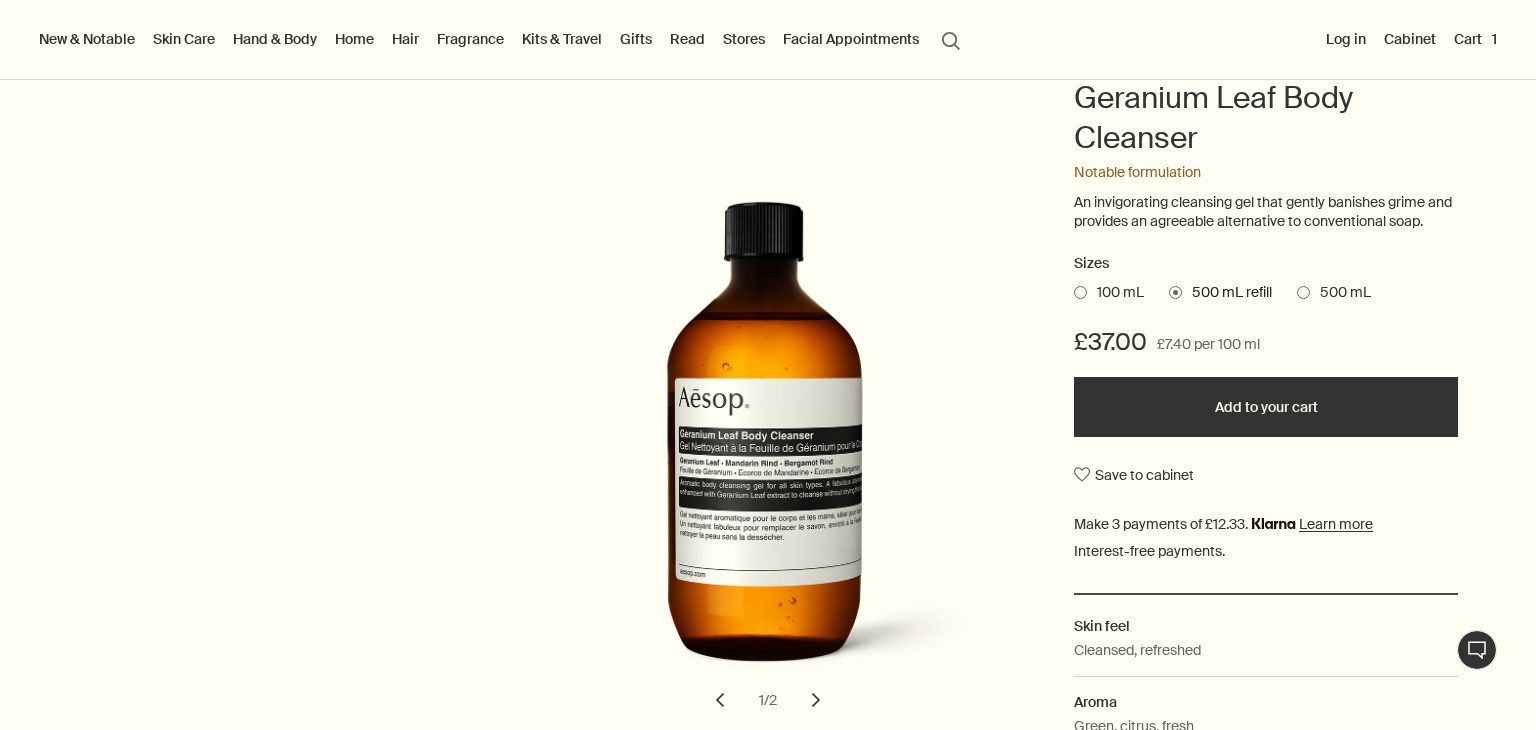 click at bounding box center [1303, 292] 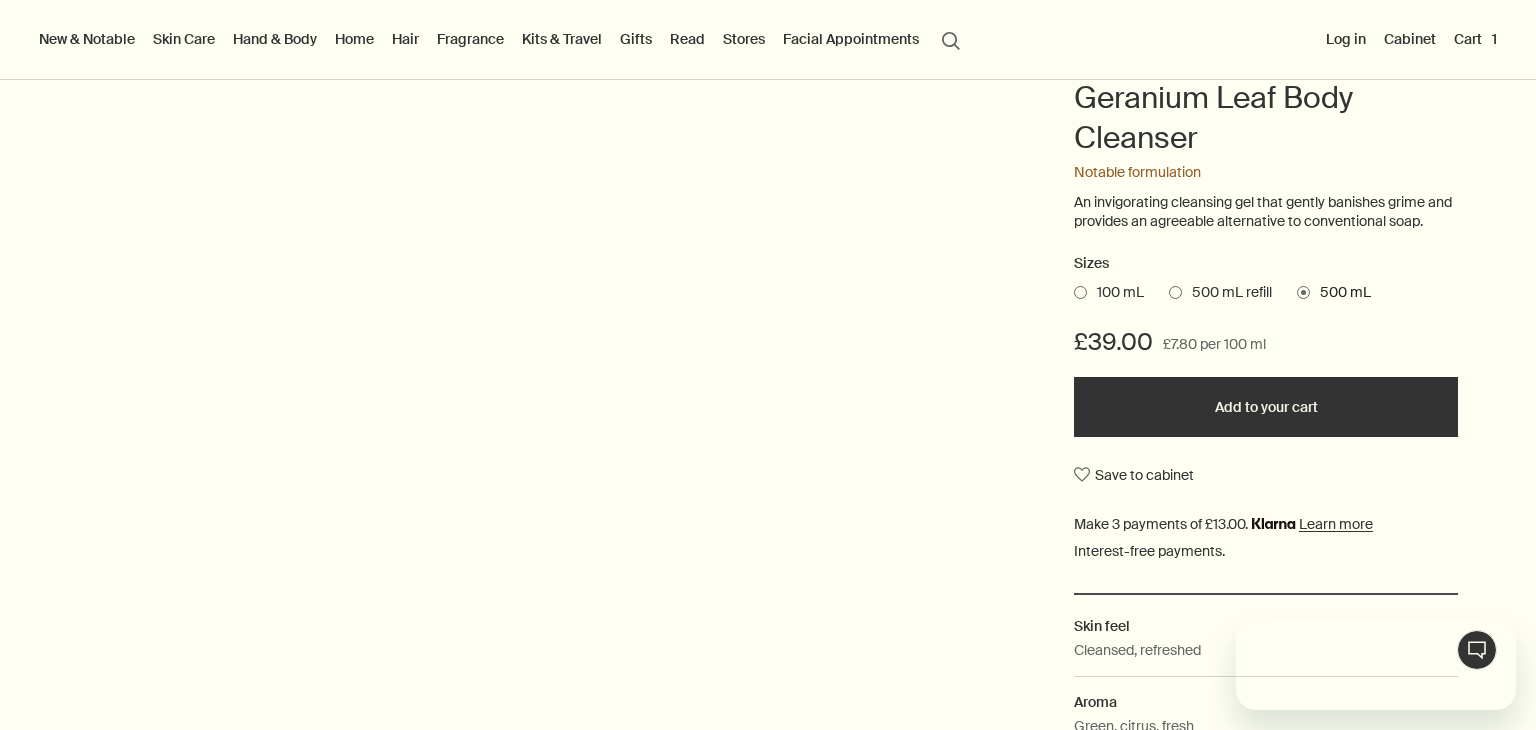 scroll, scrollTop: 0, scrollLeft: 0, axis: both 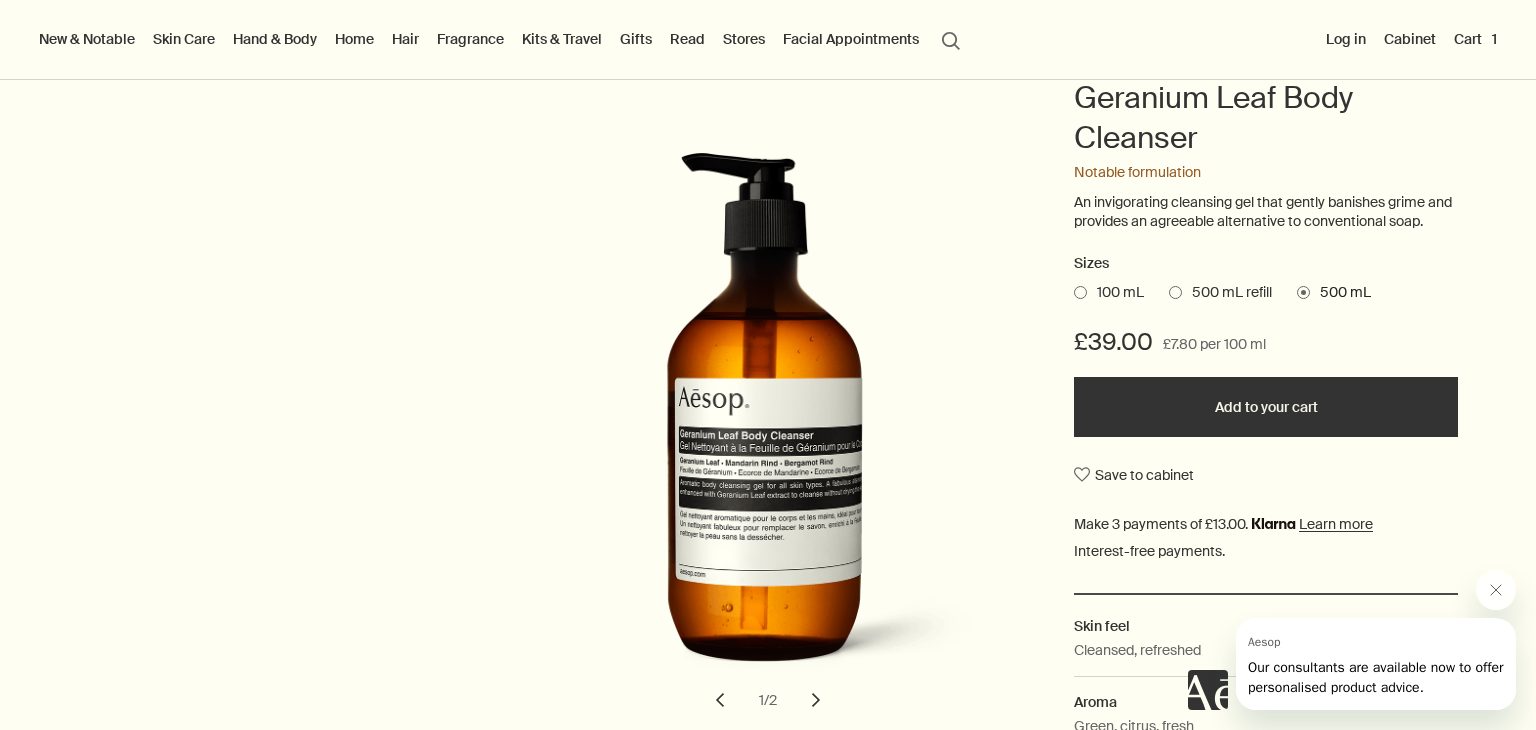 click on "Add to your cart" at bounding box center [1266, 407] 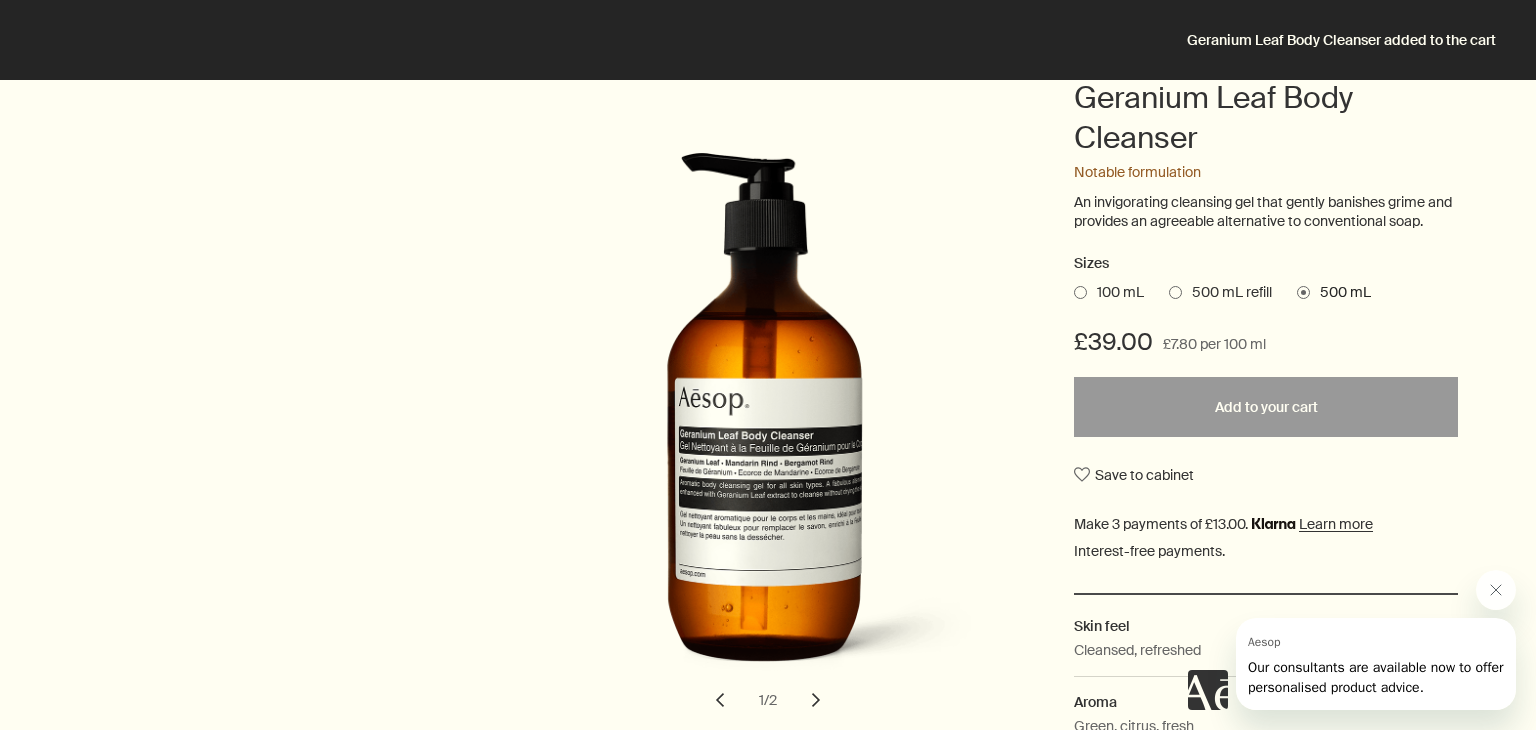 scroll, scrollTop: 0, scrollLeft: 0, axis: both 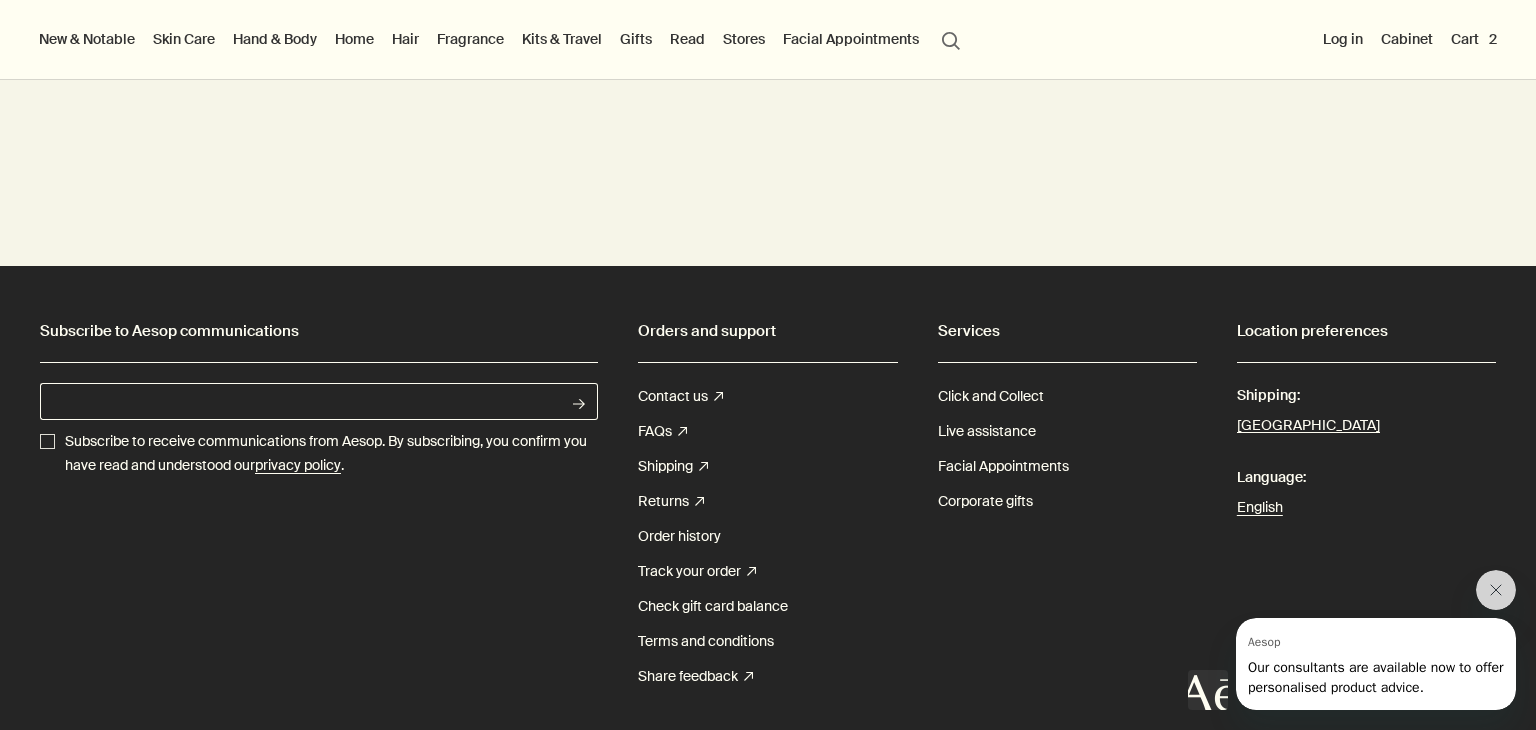 click on "Email address" at bounding box center (300, 401) 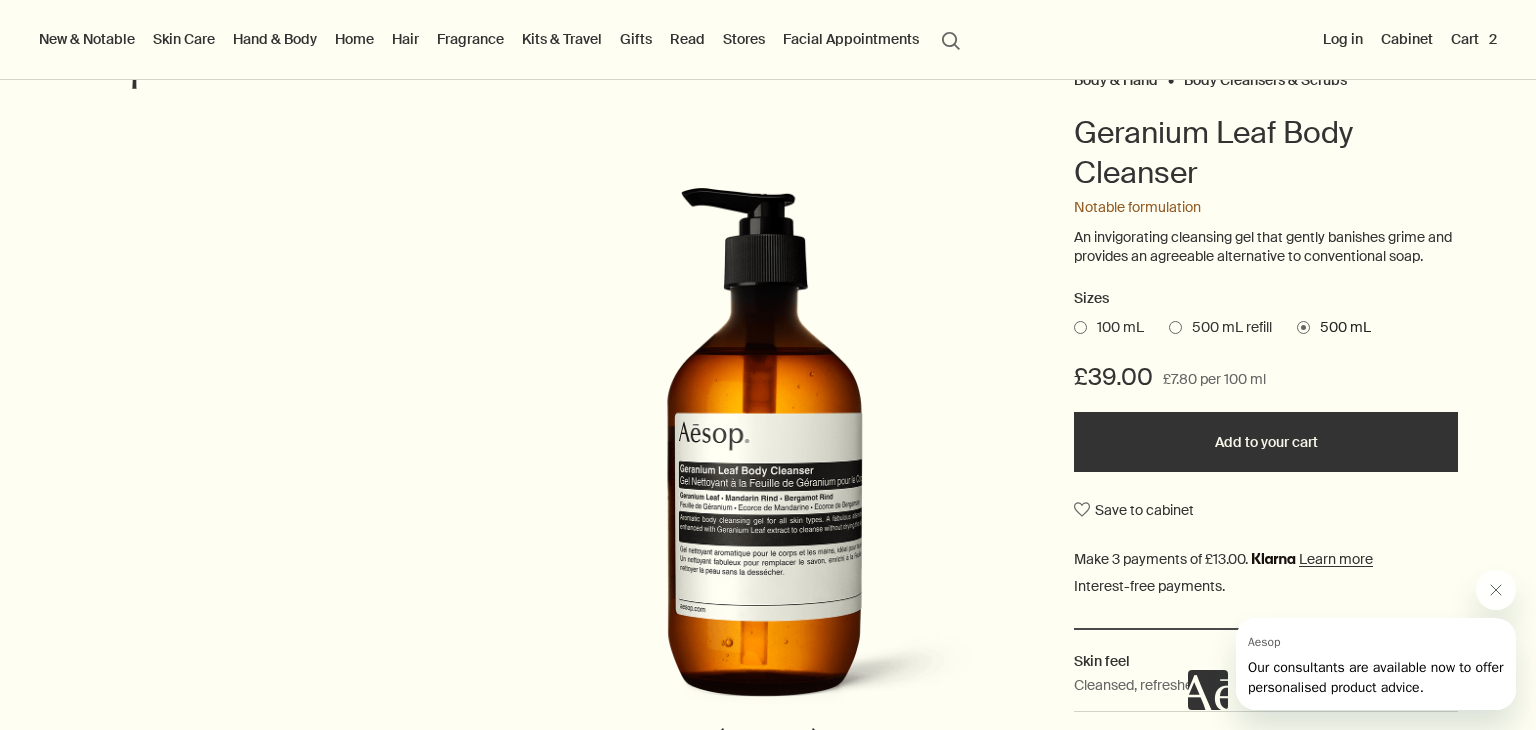 scroll, scrollTop: 0, scrollLeft: 0, axis: both 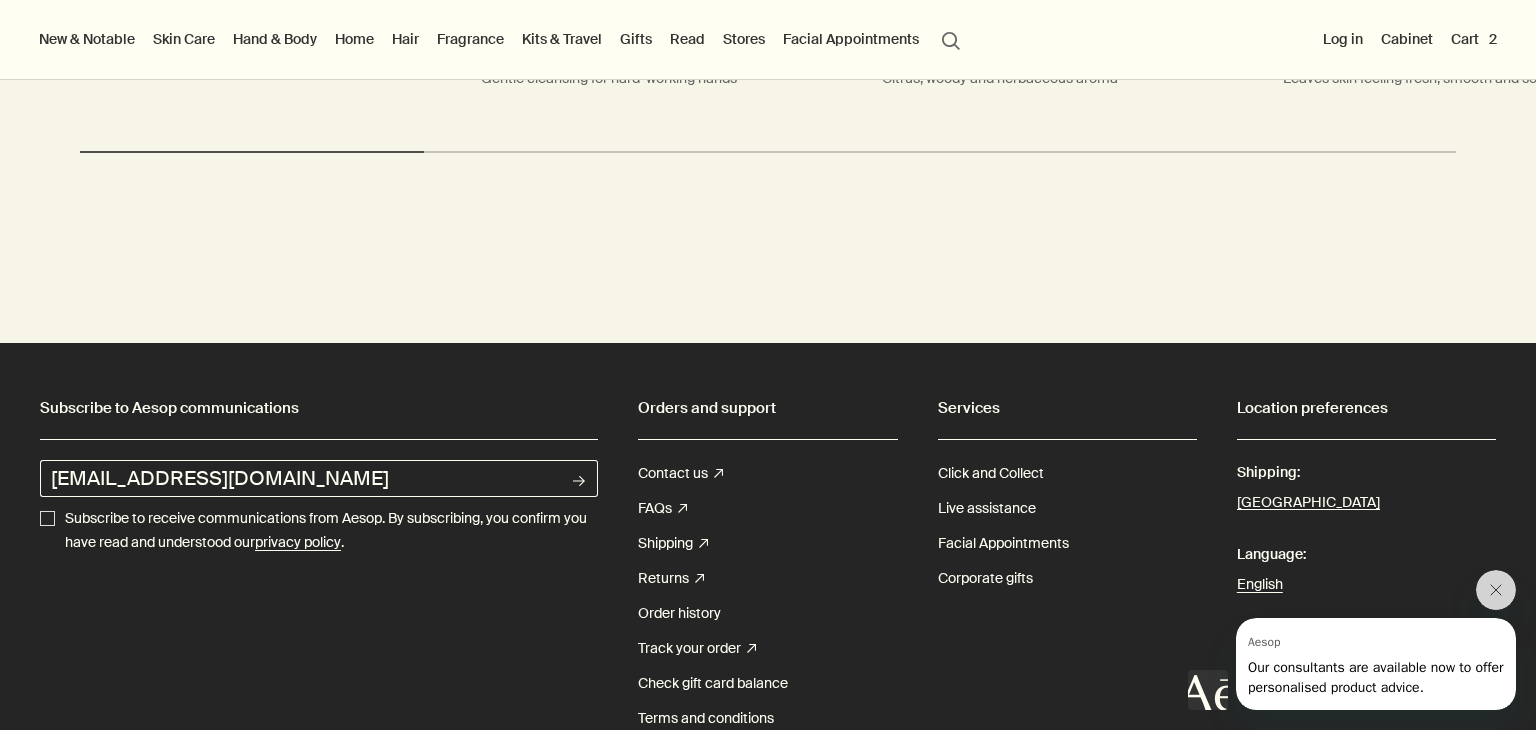 click on "Subscribe to receive communications from Aesop. By subscribing, you confirm you have read and understood our  privacy policy ." at bounding box center (47, 518) 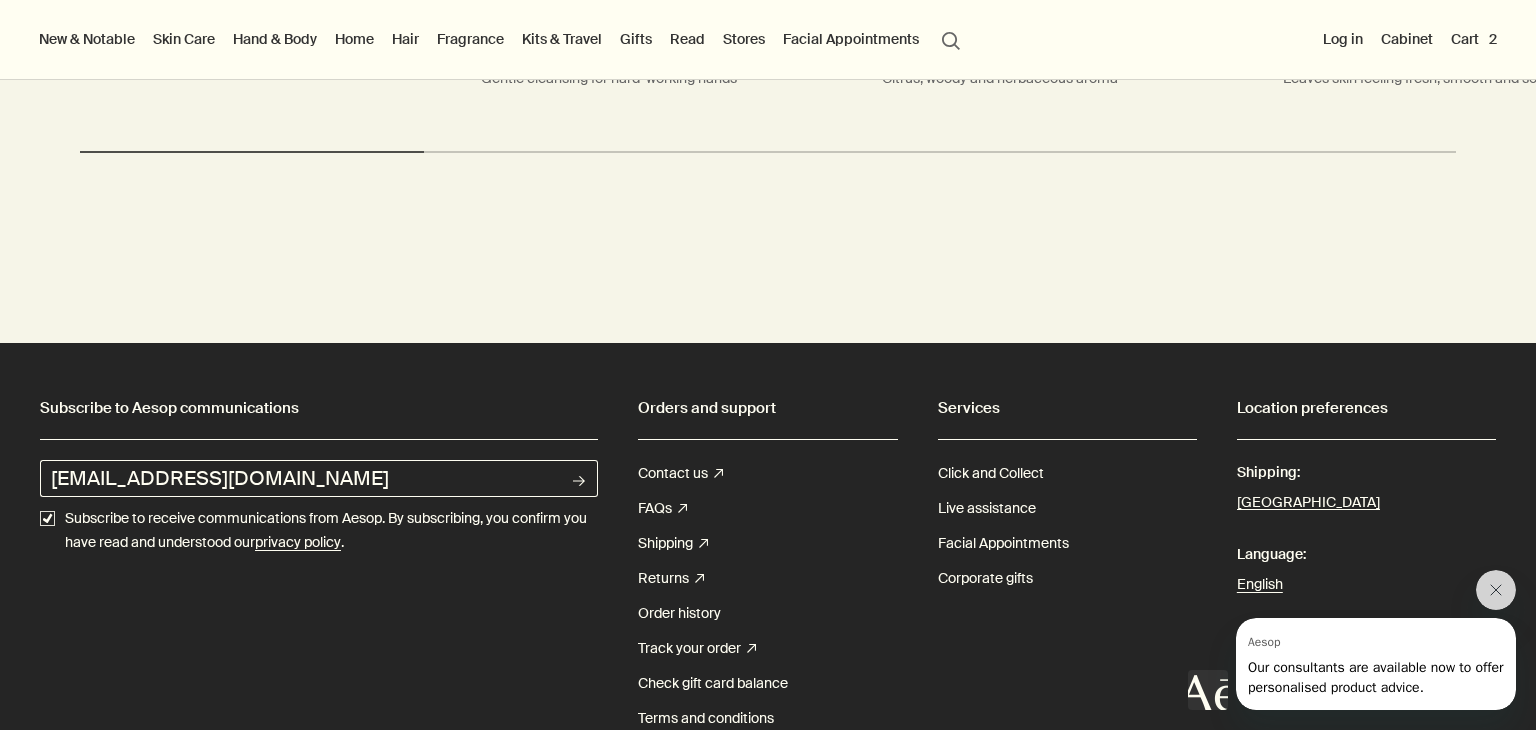click on "Subscribe to receive communications from Aesop. By subscribing, you confirm you have read and understood our  privacy policy ." at bounding box center (47, 518) 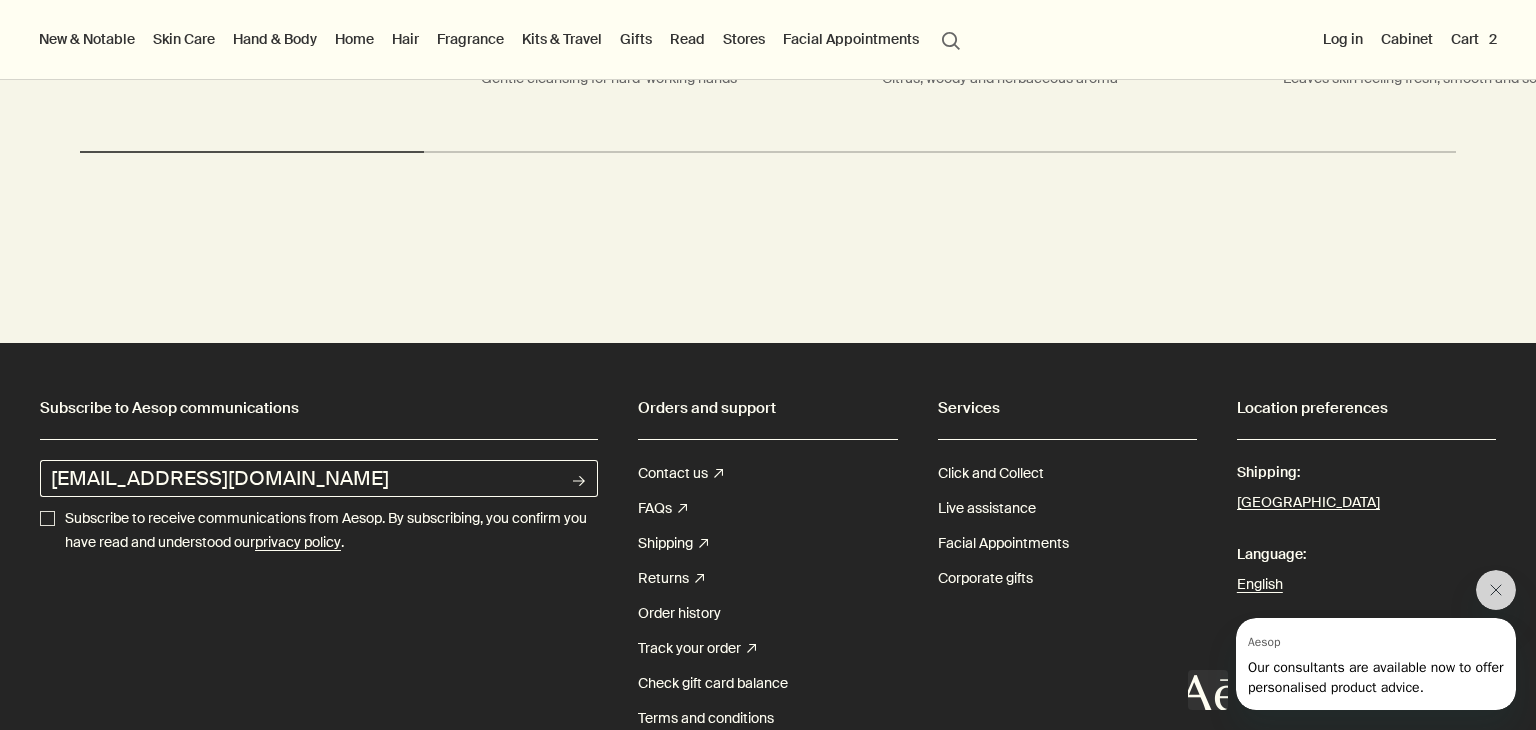 click 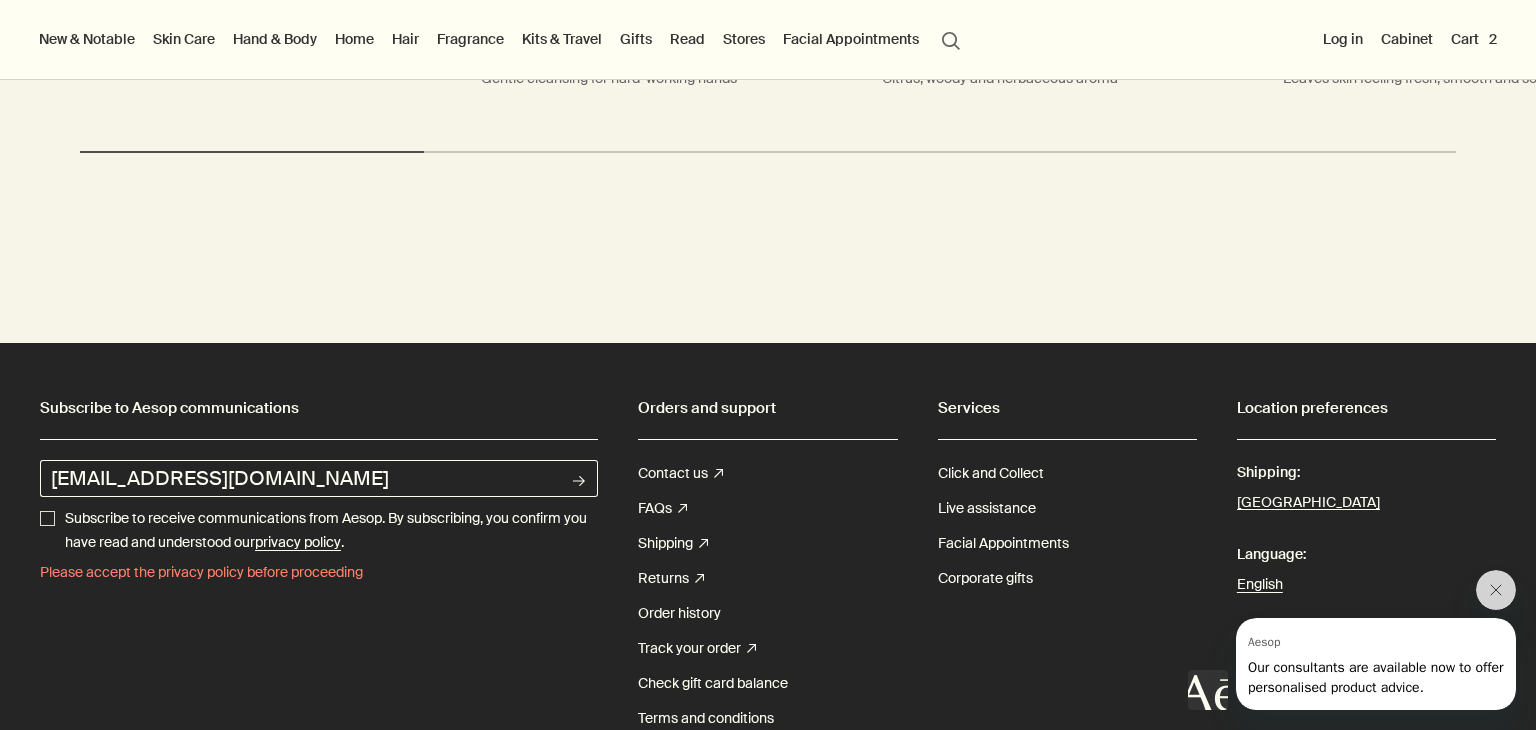 click on "Subscribe to Aesop communications mariagnitko@gmail.com Email address rightArrow Subscribe to receive communications from Aesop. By subscribing, you confirm you have read and understood our  privacy policy . Please accept the privacy policy before proceeding Orders and support Contact us   rightUpArrow FAQs   rightUpArrow Shipping   rightUpArrow Returns   rightUpArrow Order history Track your order   rightUpArrow Check gift card balance Terms and conditions Share feedback   rightUpArrow Services Click and Collect Live assistance Facial Appointments Corporate gifts Location preferences Shipping:  United Kingdom Language:  English Sustainability All Aesop products are vegan, and we do not test our formulations or ingredients on animals. We are Leaping Bunny approved and a Certified B Corporation.   Learn more About Our story Foundation Careers Modern slavery statement Regulatory policies Privacy policy Accessibility Cookie Policy Social media Instagram   rightUpArrow Twitter   rightUpArrow LinkedIn" at bounding box center [768, 775] 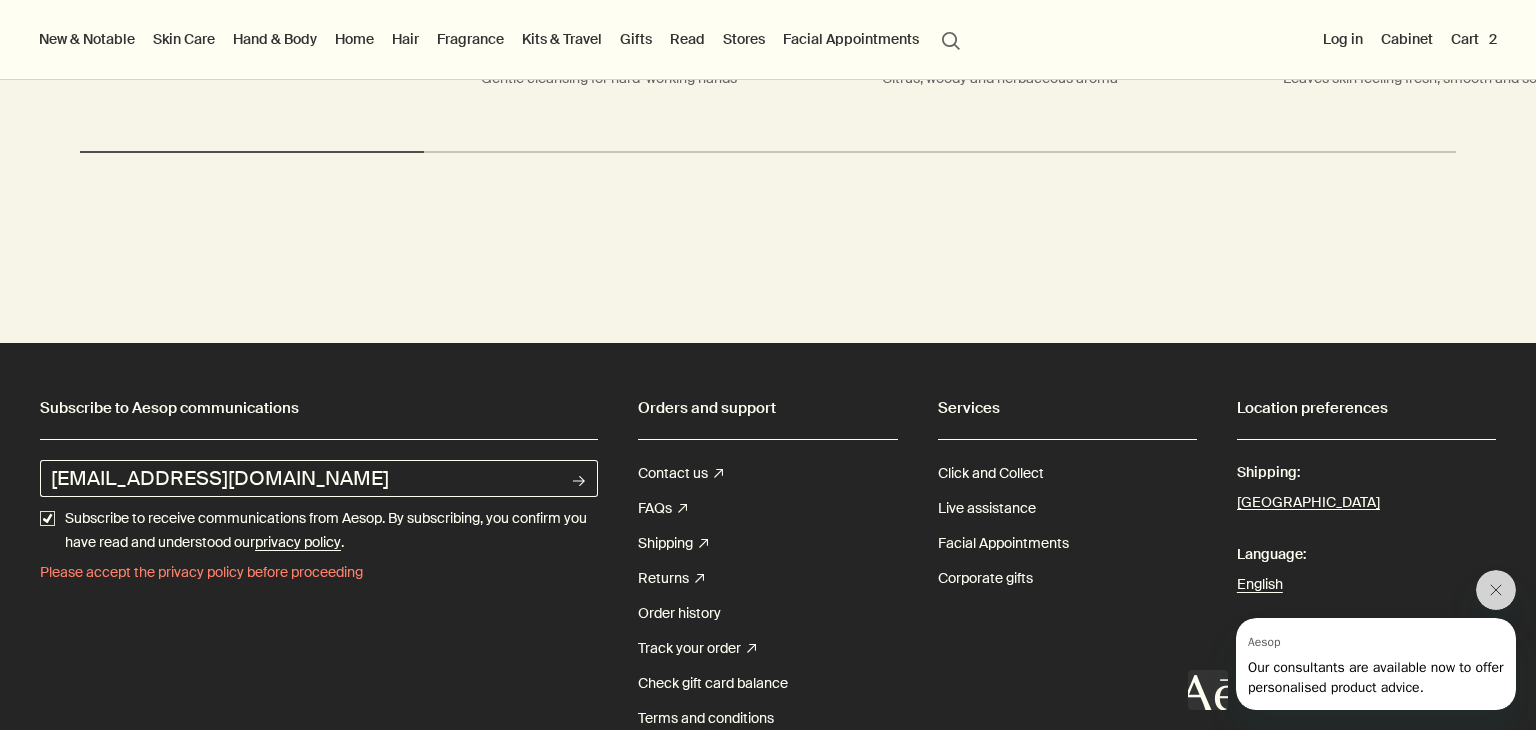 checkbox on "true" 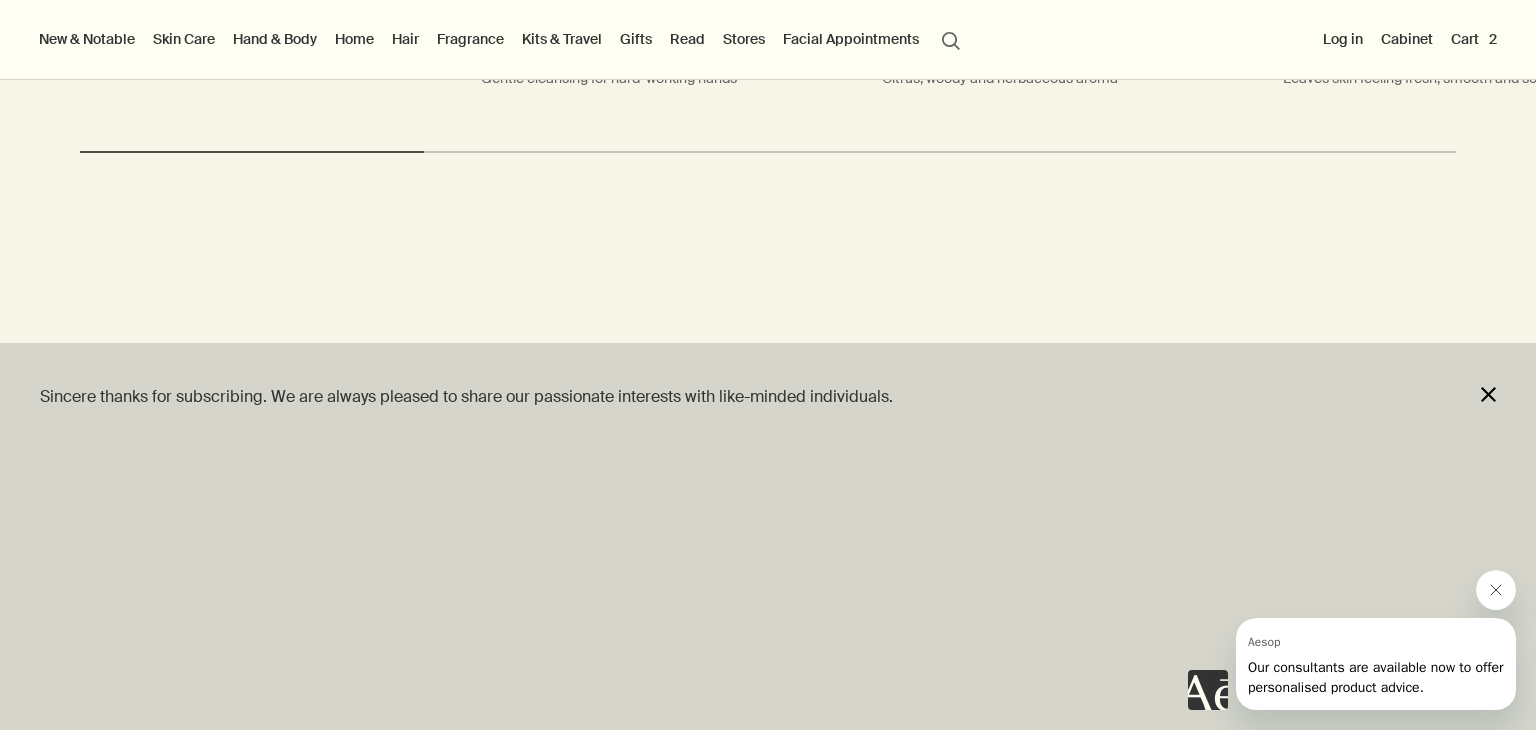 drag, startPoint x: 1499, startPoint y: 592, endPoint x: 1492, endPoint y: 575, distance: 18.384777 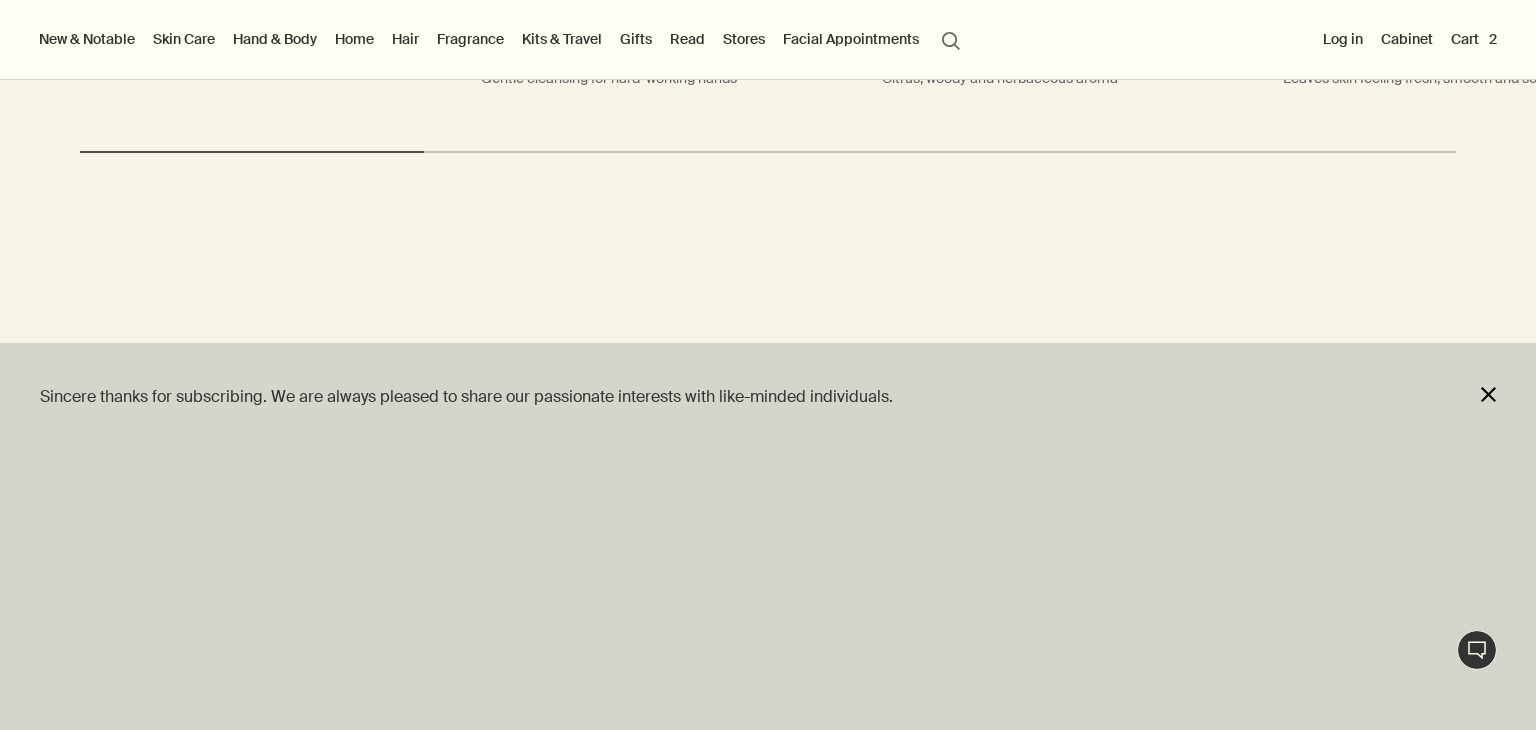 click on "close" at bounding box center [1508, 376] 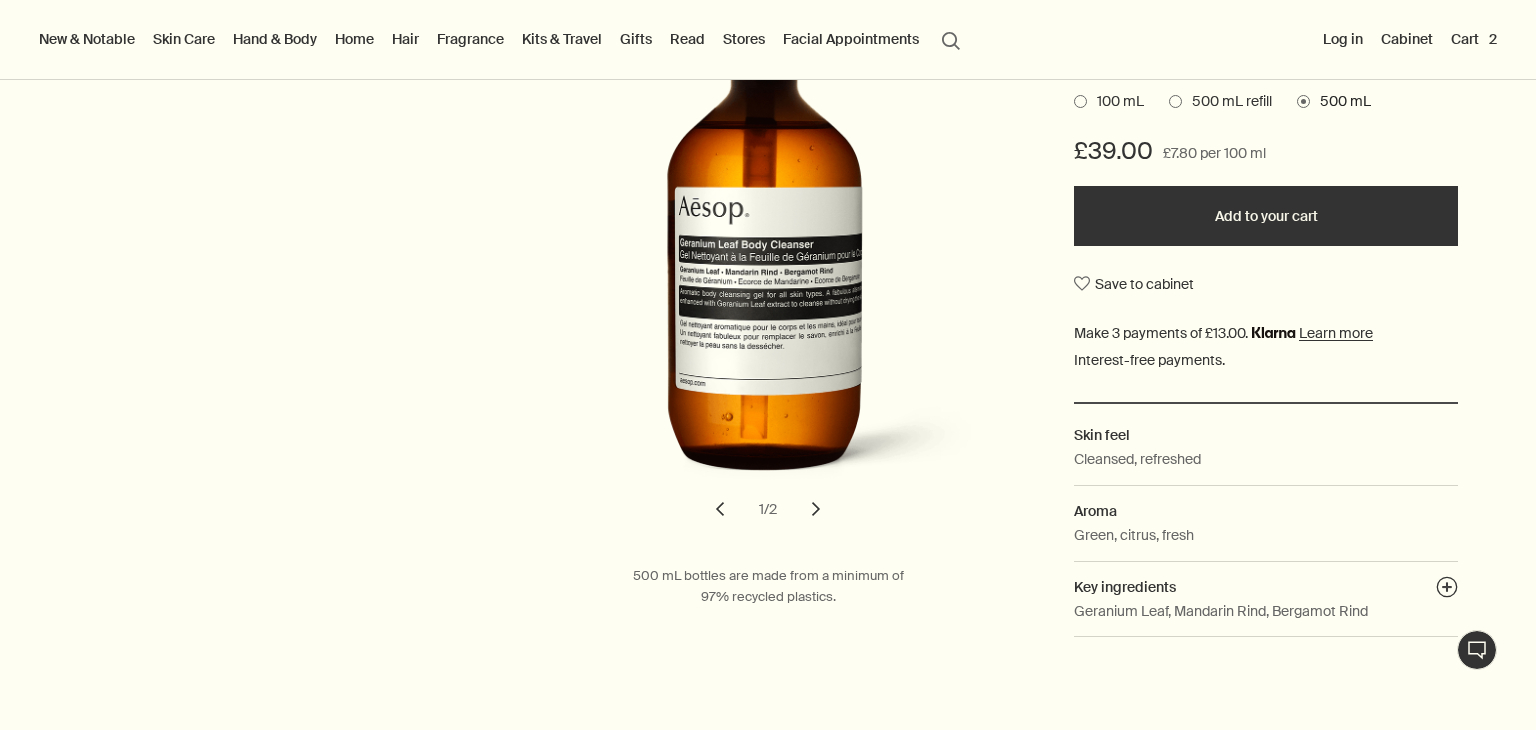 scroll, scrollTop: 0, scrollLeft: 0, axis: both 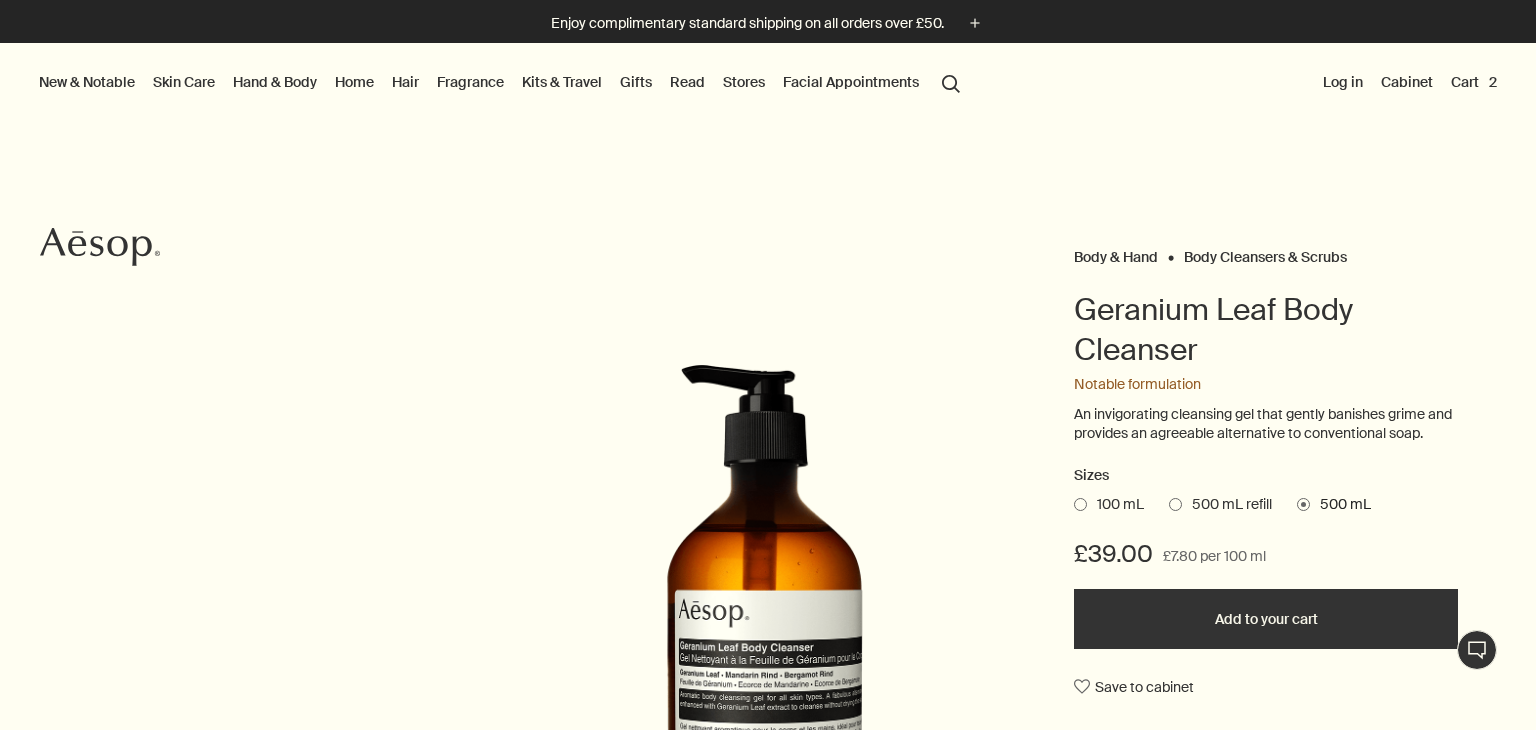 click on "Hand & Body" at bounding box center [275, 82] 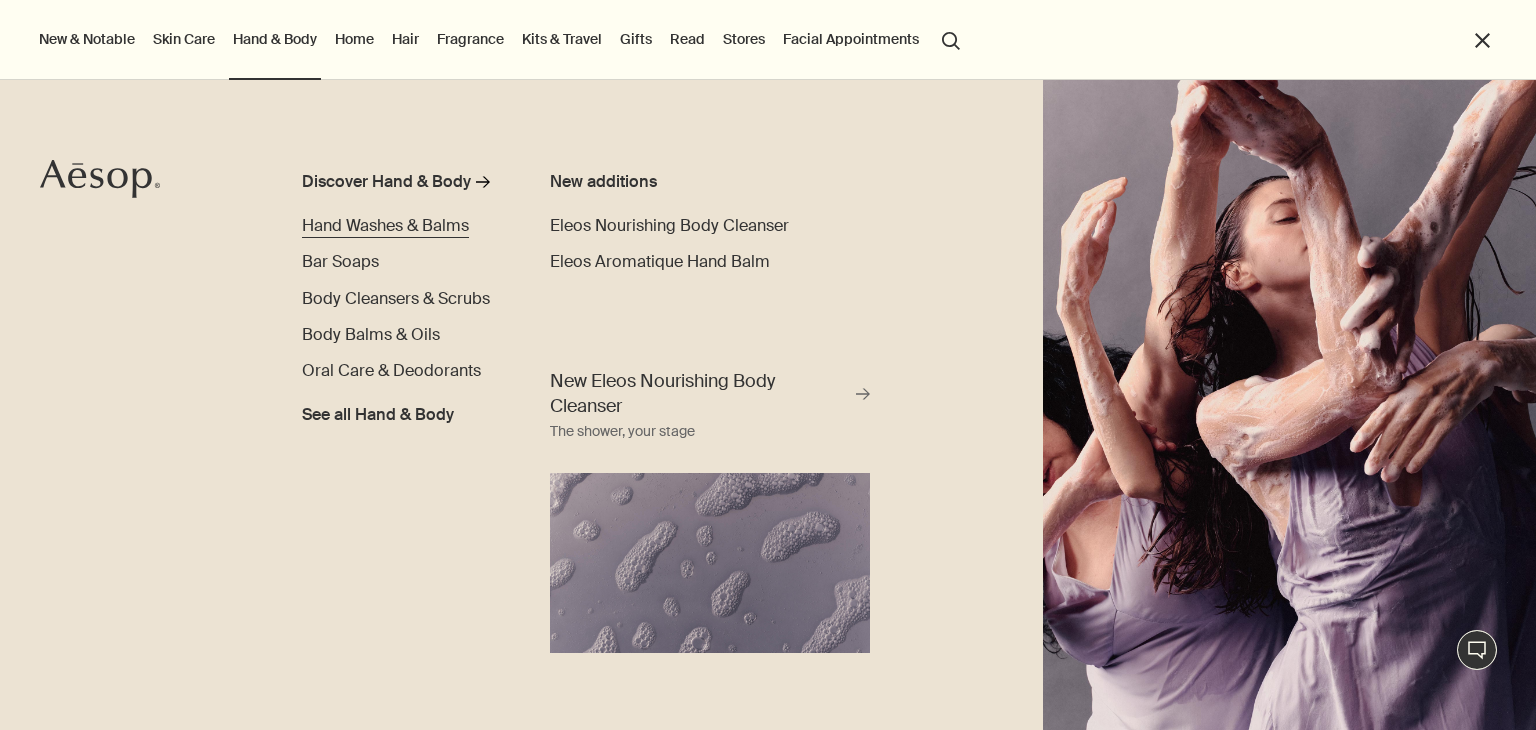 click on "Hand Washes & Balms" at bounding box center [385, 225] 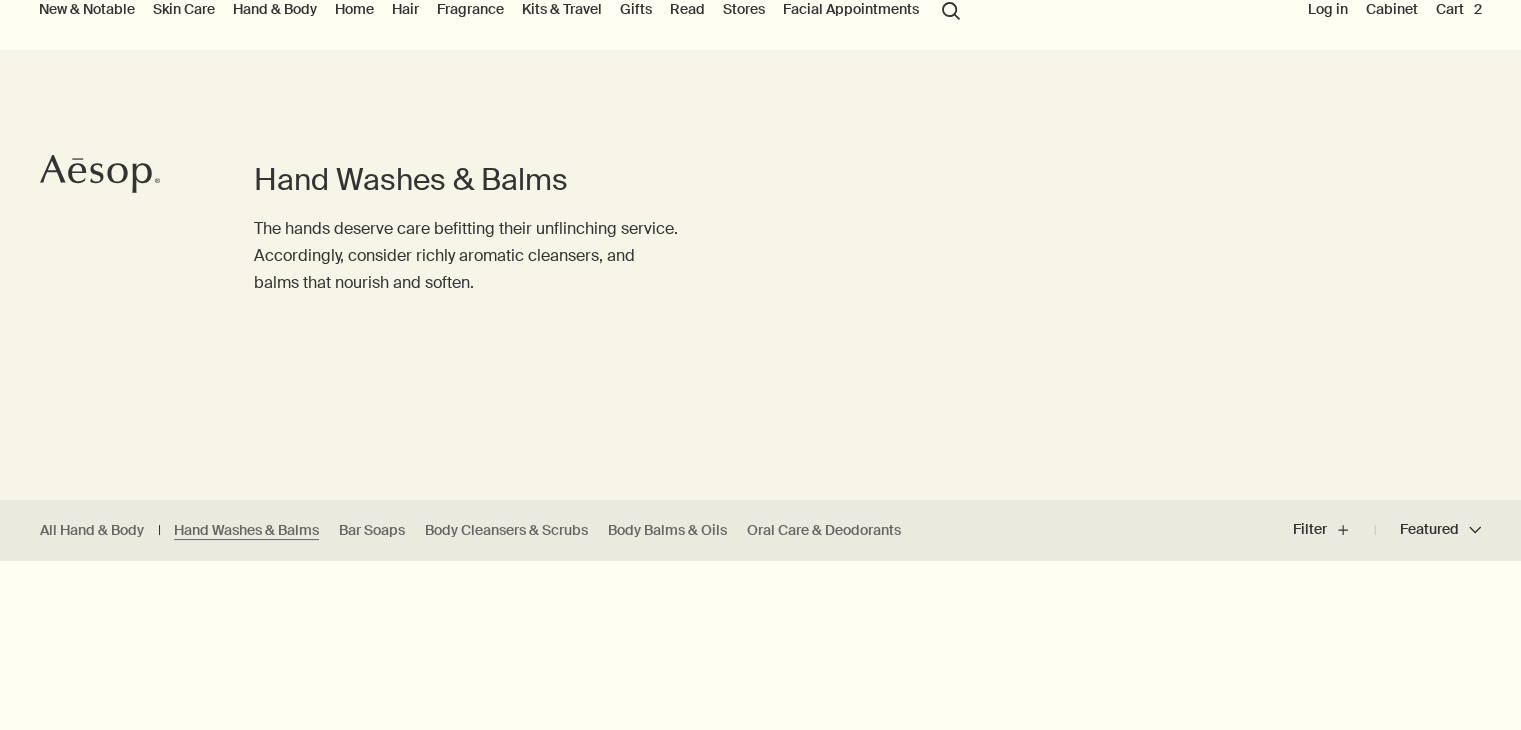 scroll, scrollTop: 0, scrollLeft: 0, axis: both 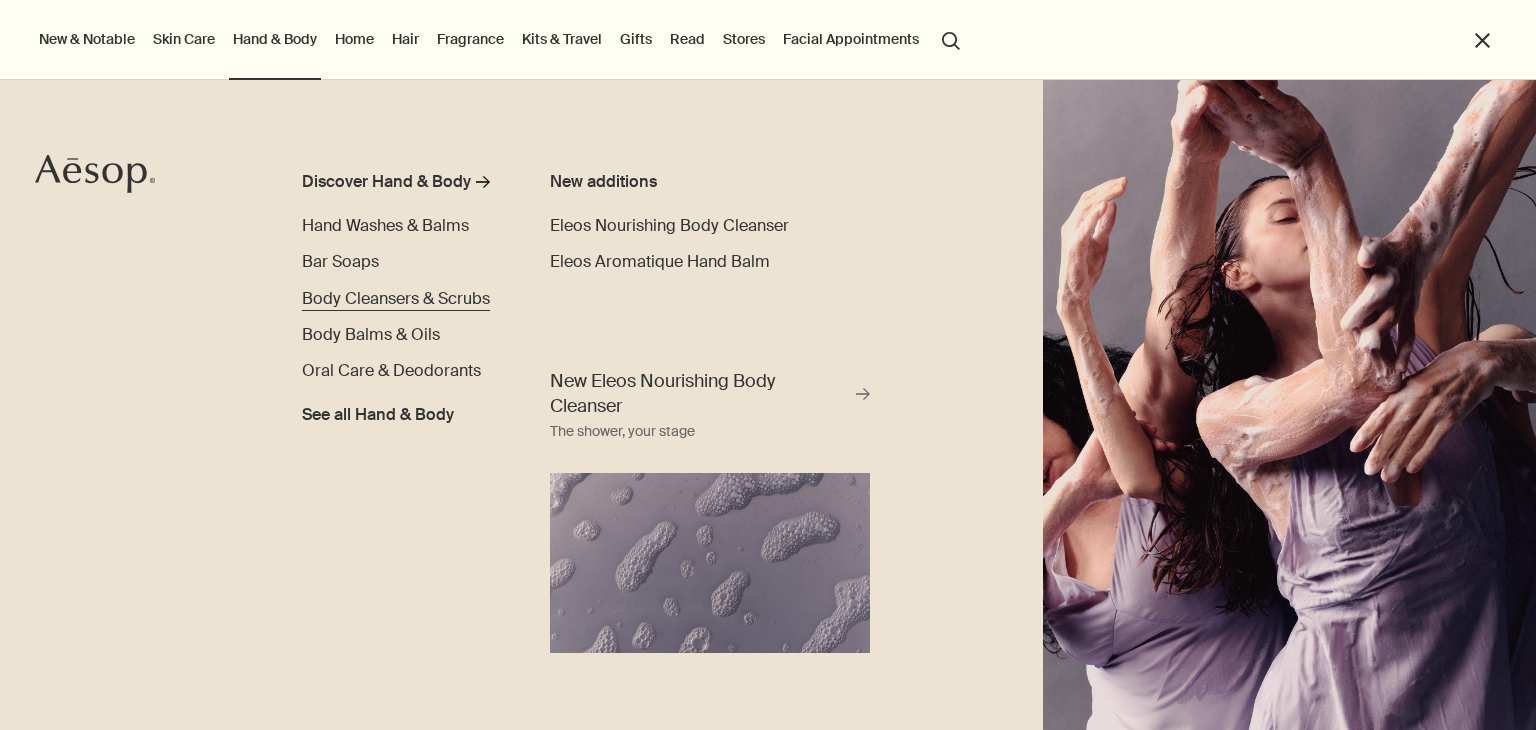 click on "Body Cleansers & Scrubs" at bounding box center (396, 298) 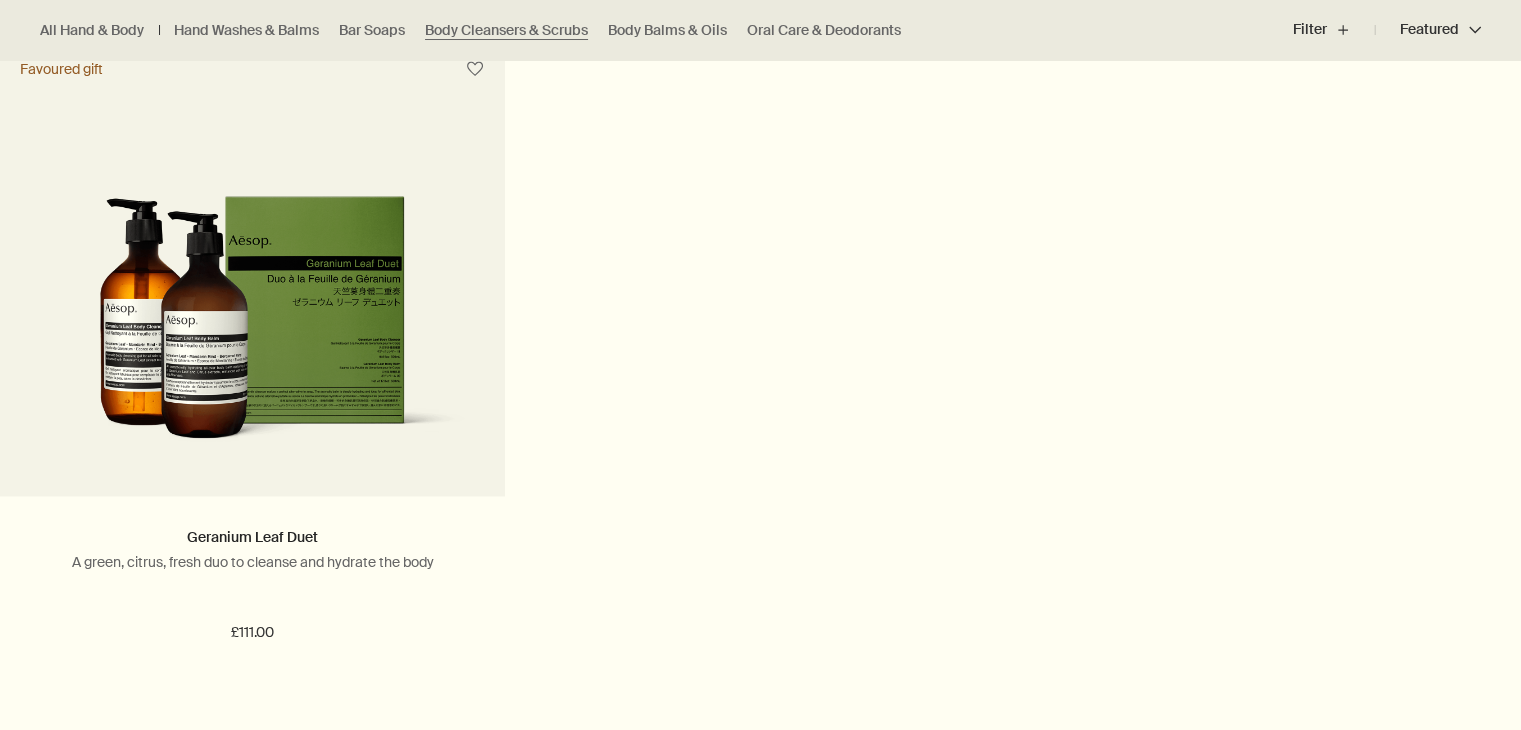 scroll, scrollTop: 2795, scrollLeft: 0, axis: vertical 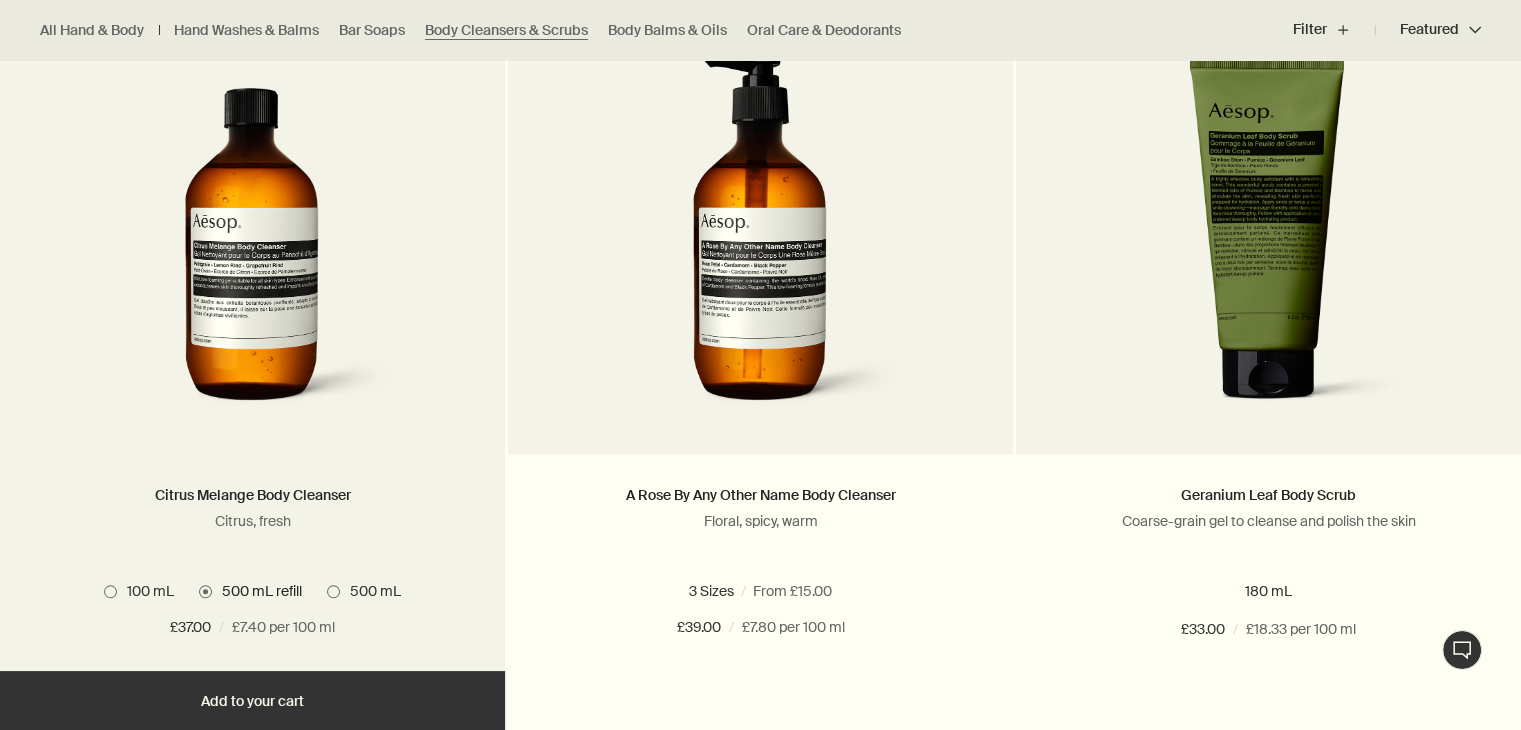 click at bounding box center (252, 239) 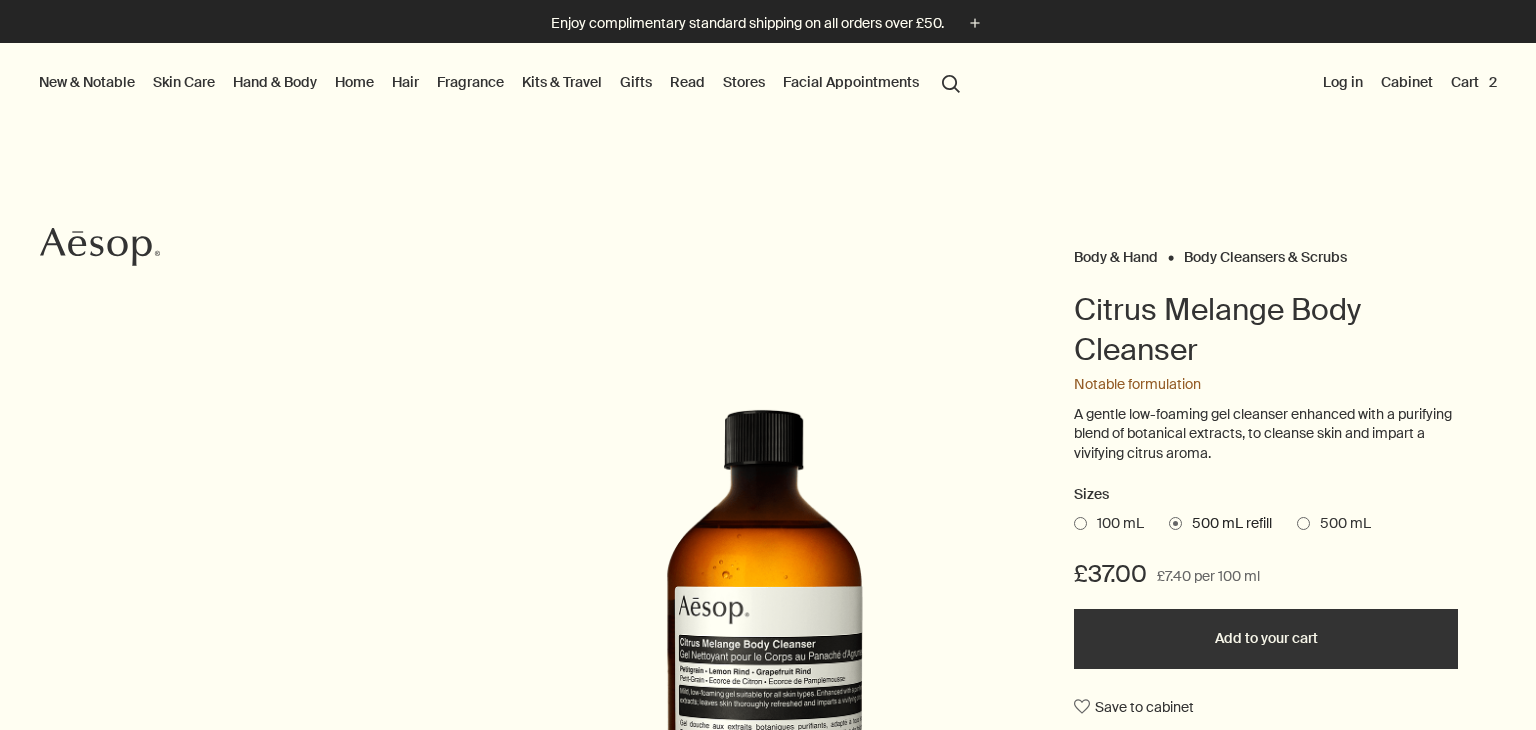 scroll, scrollTop: 0, scrollLeft: 0, axis: both 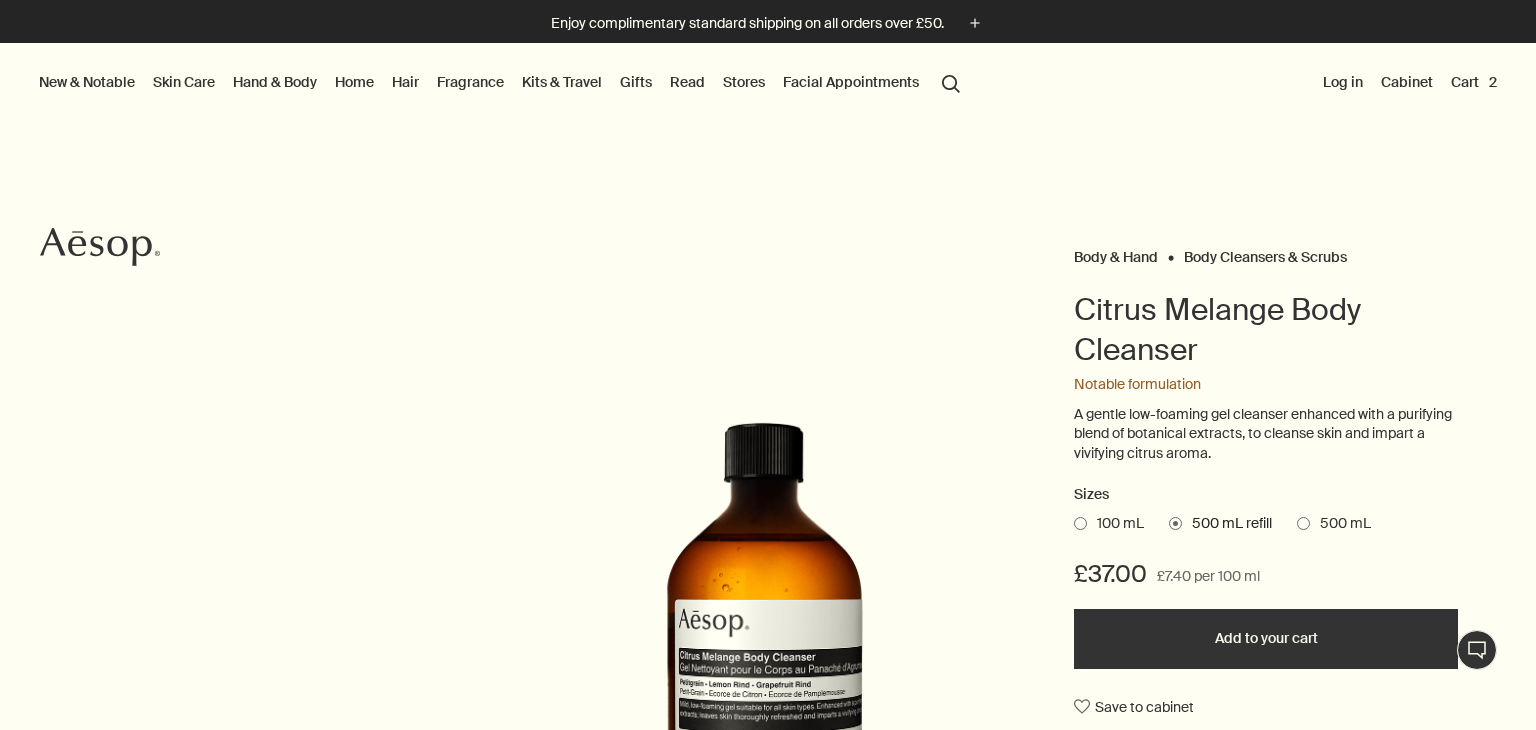 click on "Cart 2" at bounding box center (1474, 82) 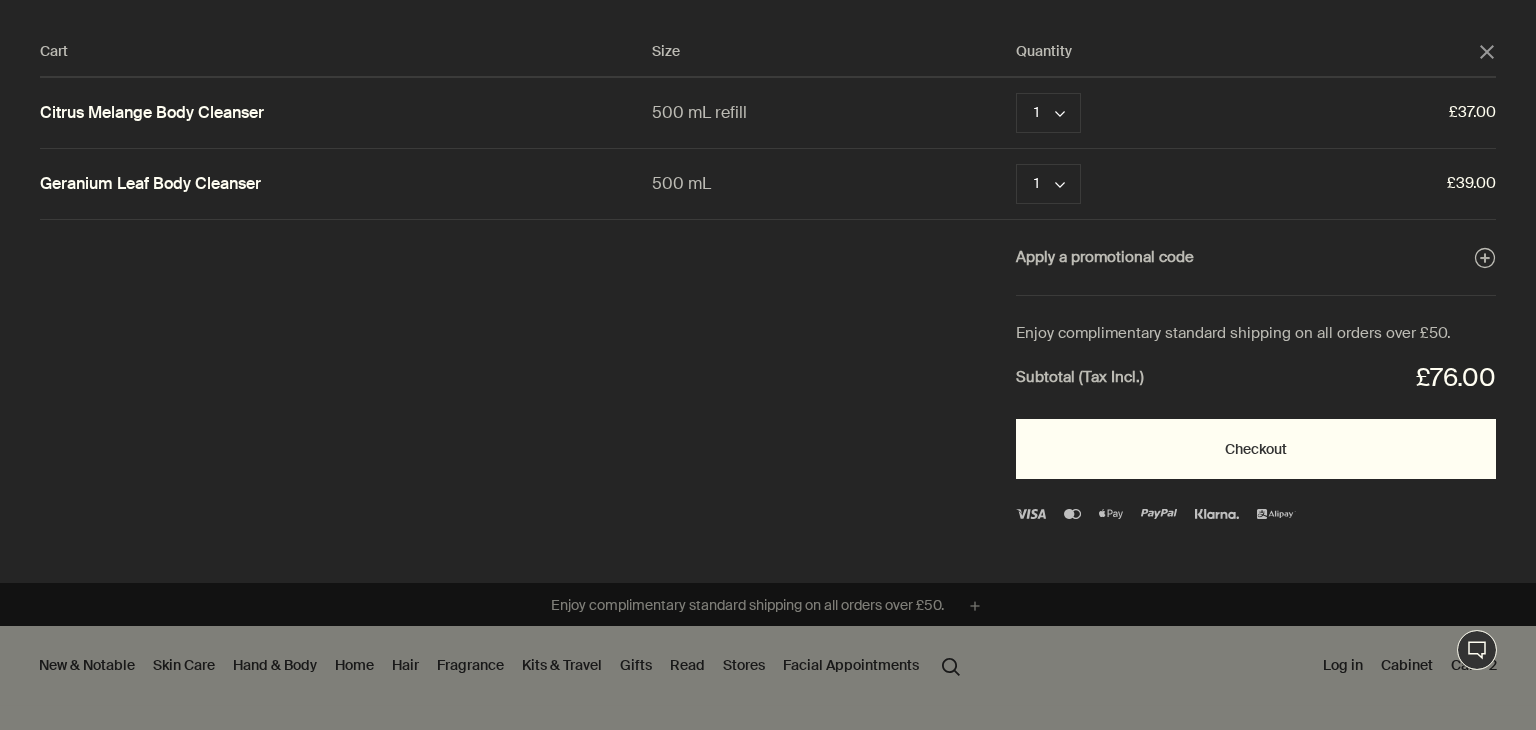 click on "Checkout" at bounding box center [1256, 449] 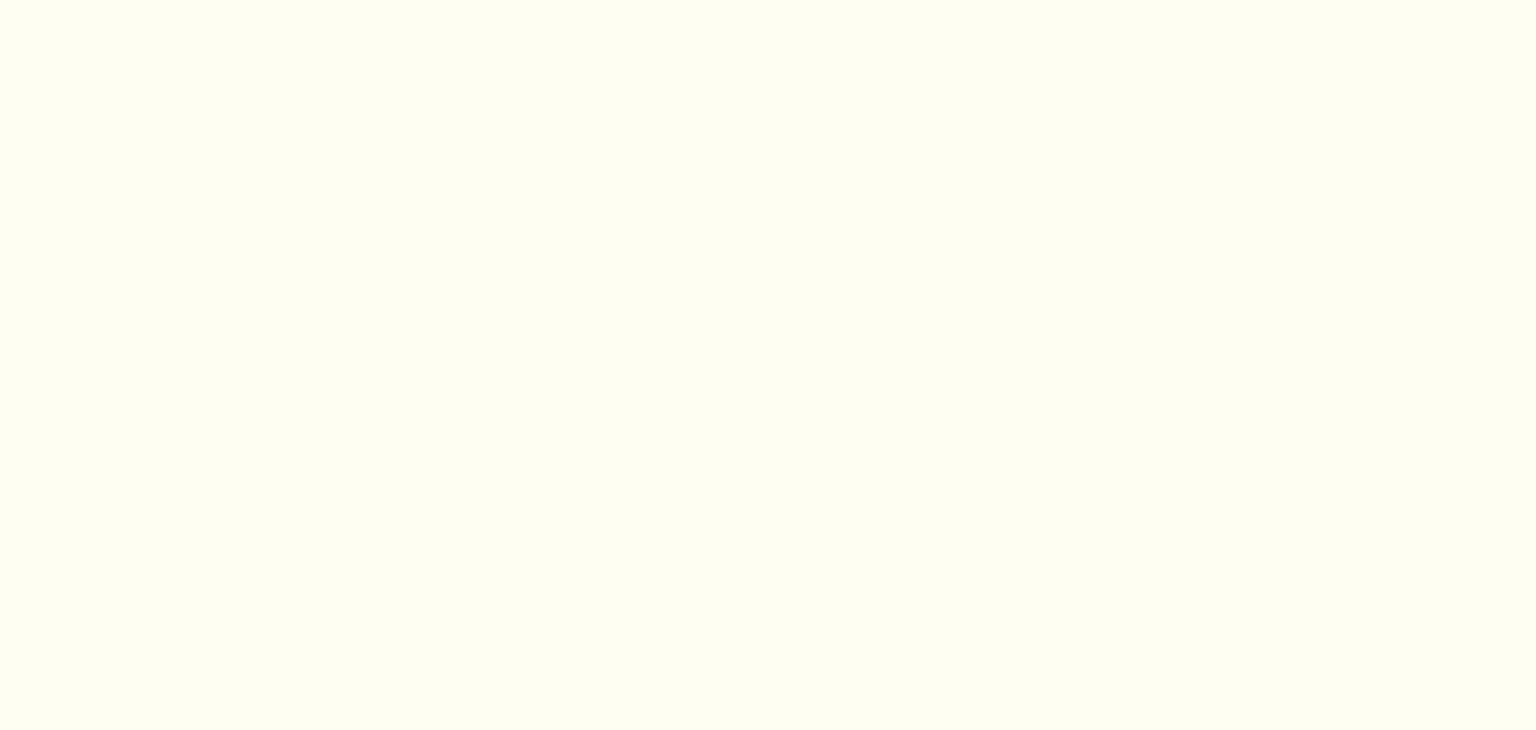 scroll, scrollTop: 0, scrollLeft: 0, axis: both 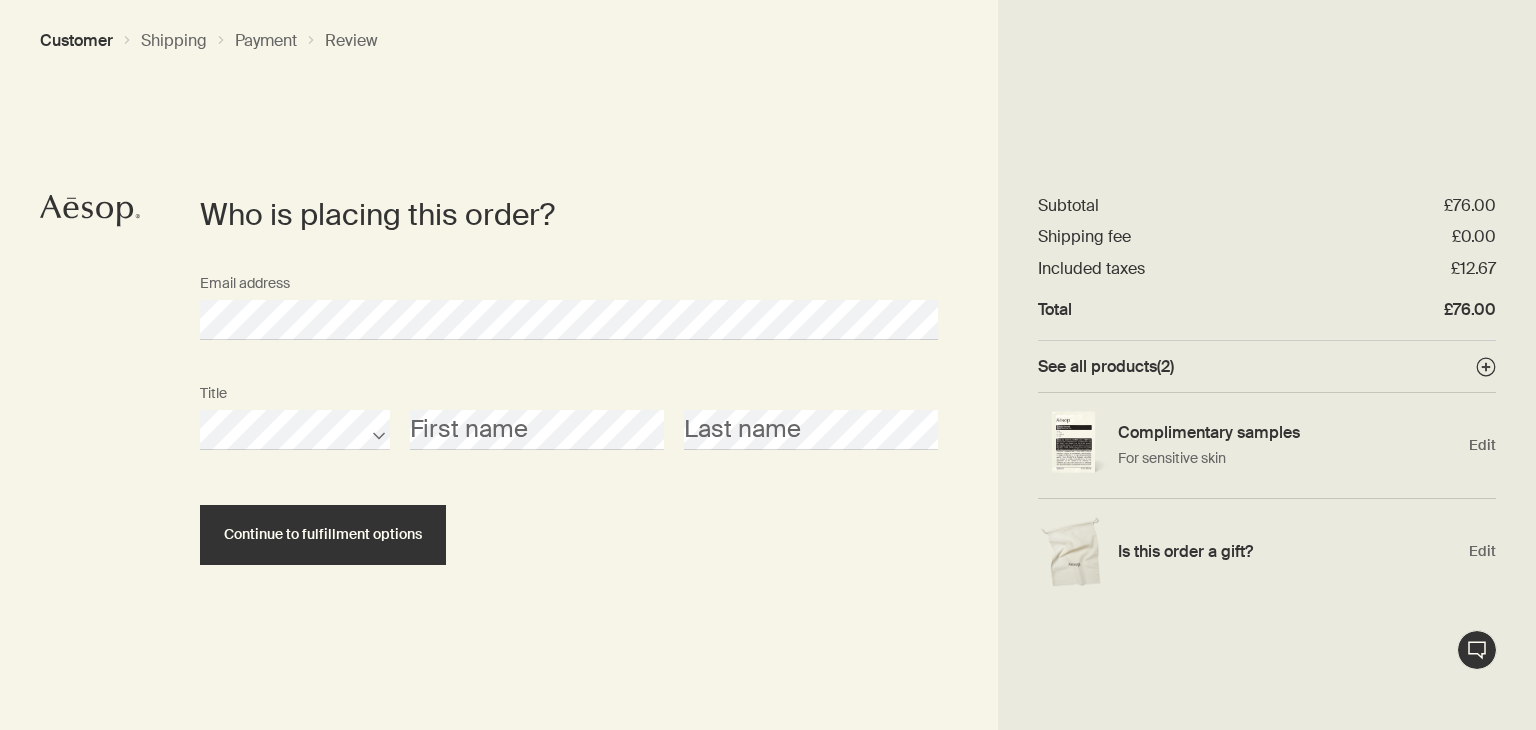 click on "First name" at bounding box center (537, 412) 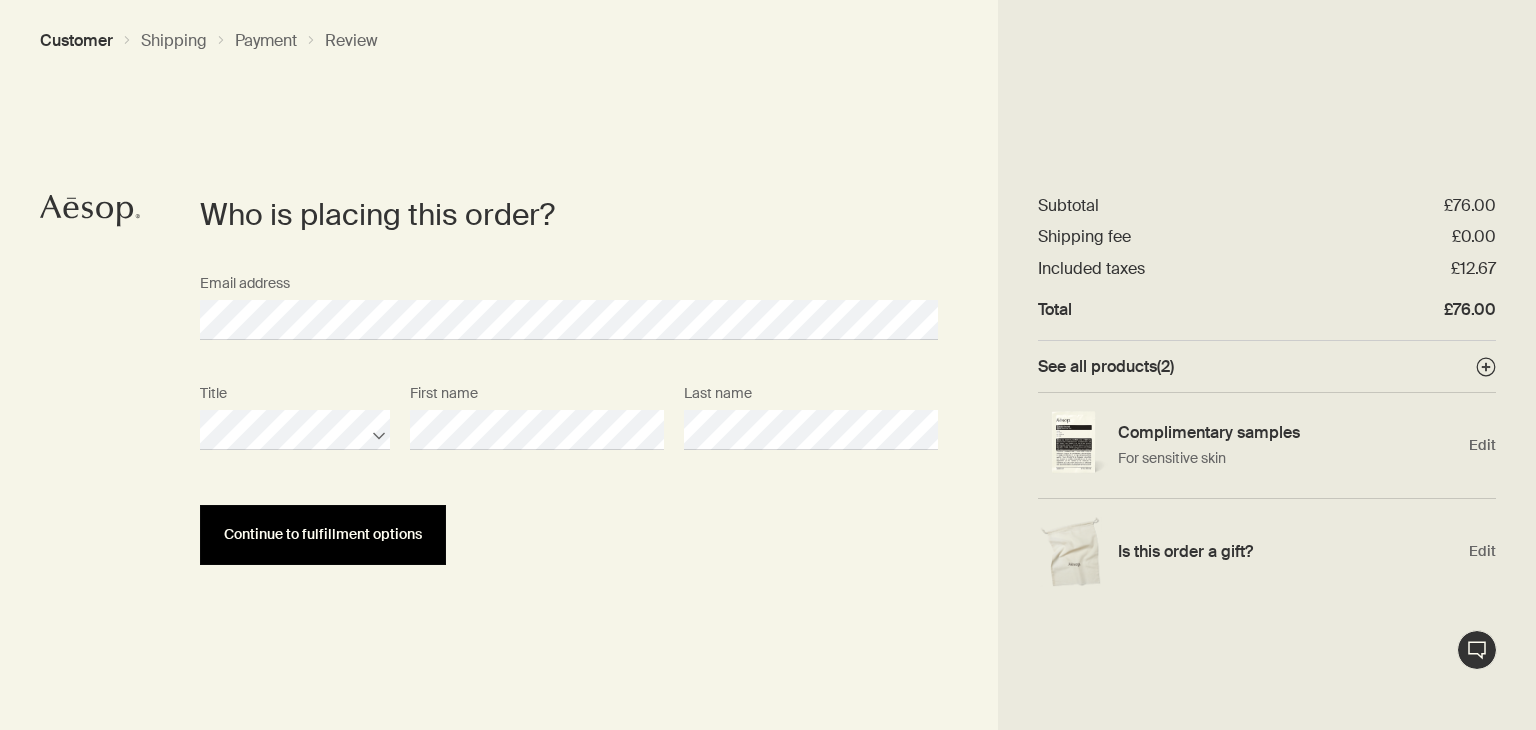 click on "Continue to fulfillment options" at bounding box center (323, 534) 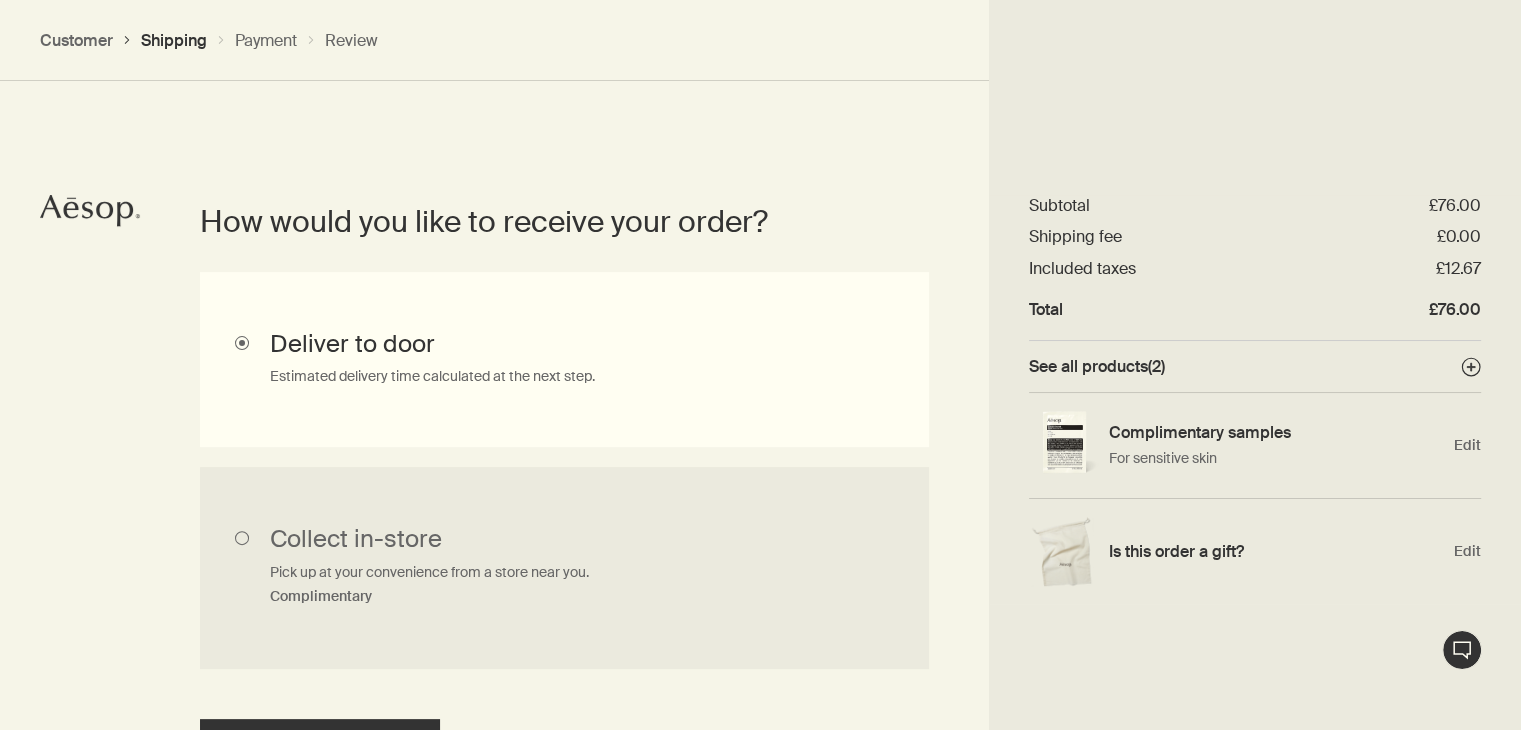 scroll, scrollTop: 448, scrollLeft: 0, axis: vertical 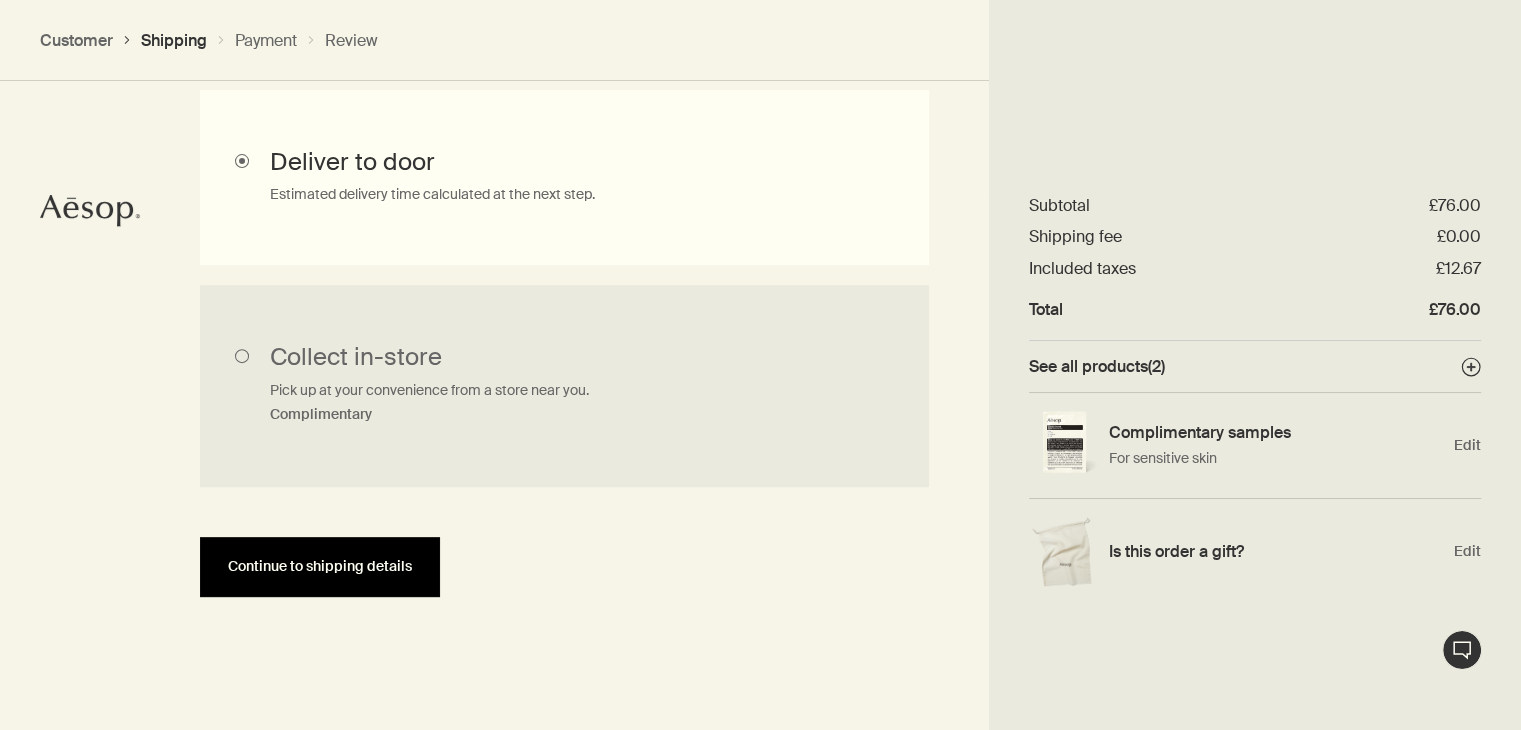 click on "Continue to shipping details" at bounding box center [320, 566] 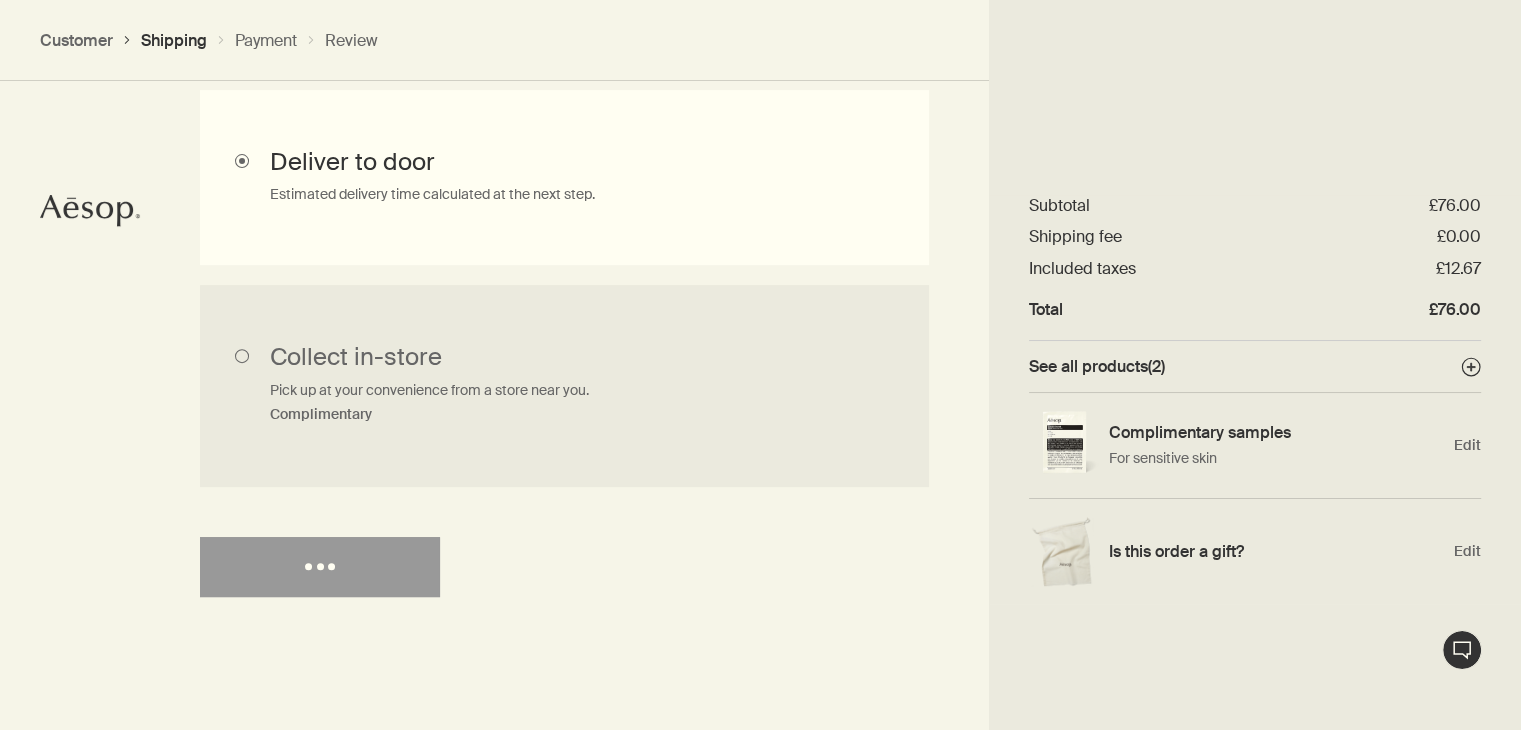 select on "GB" 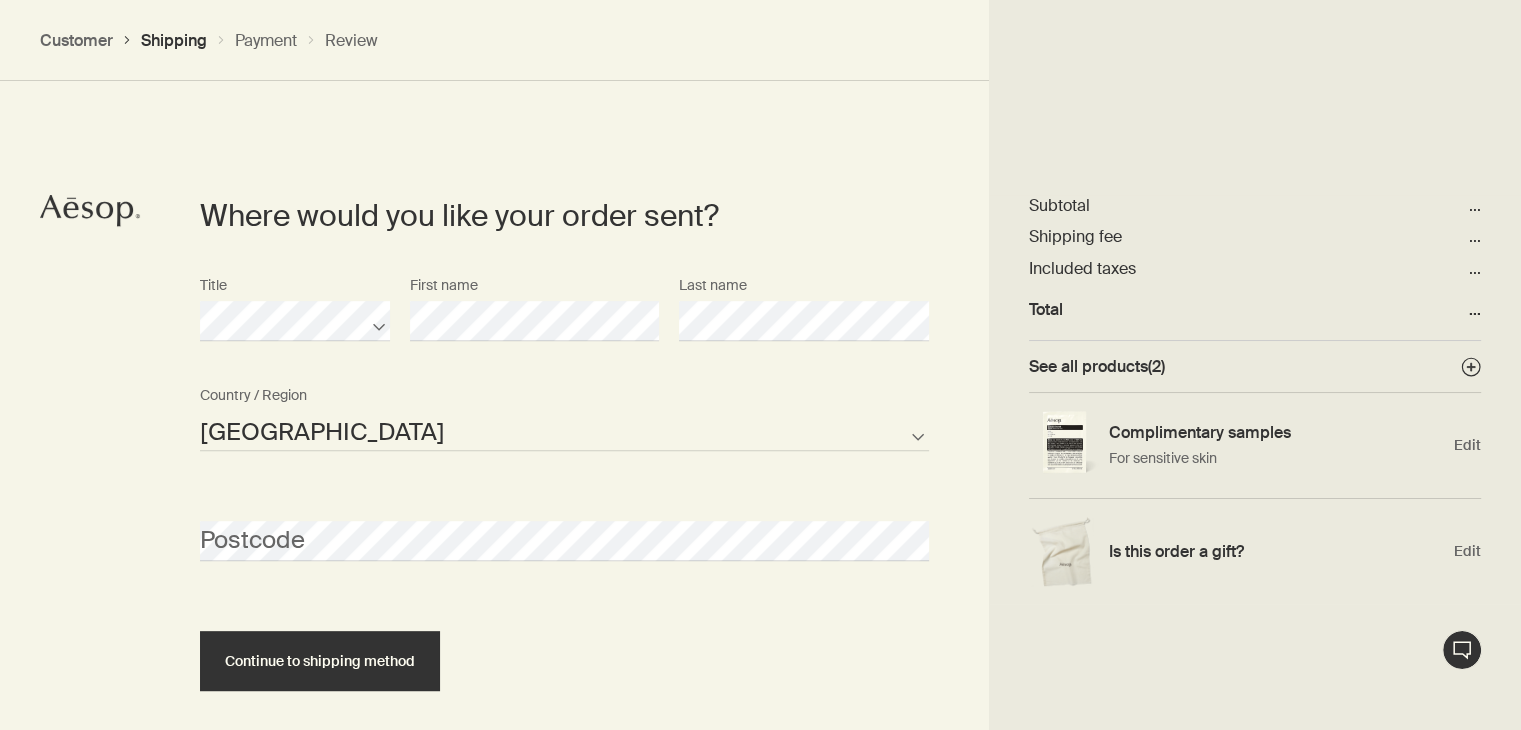 scroll, scrollTop: 865, scrollLeft: 0, axis: vertical 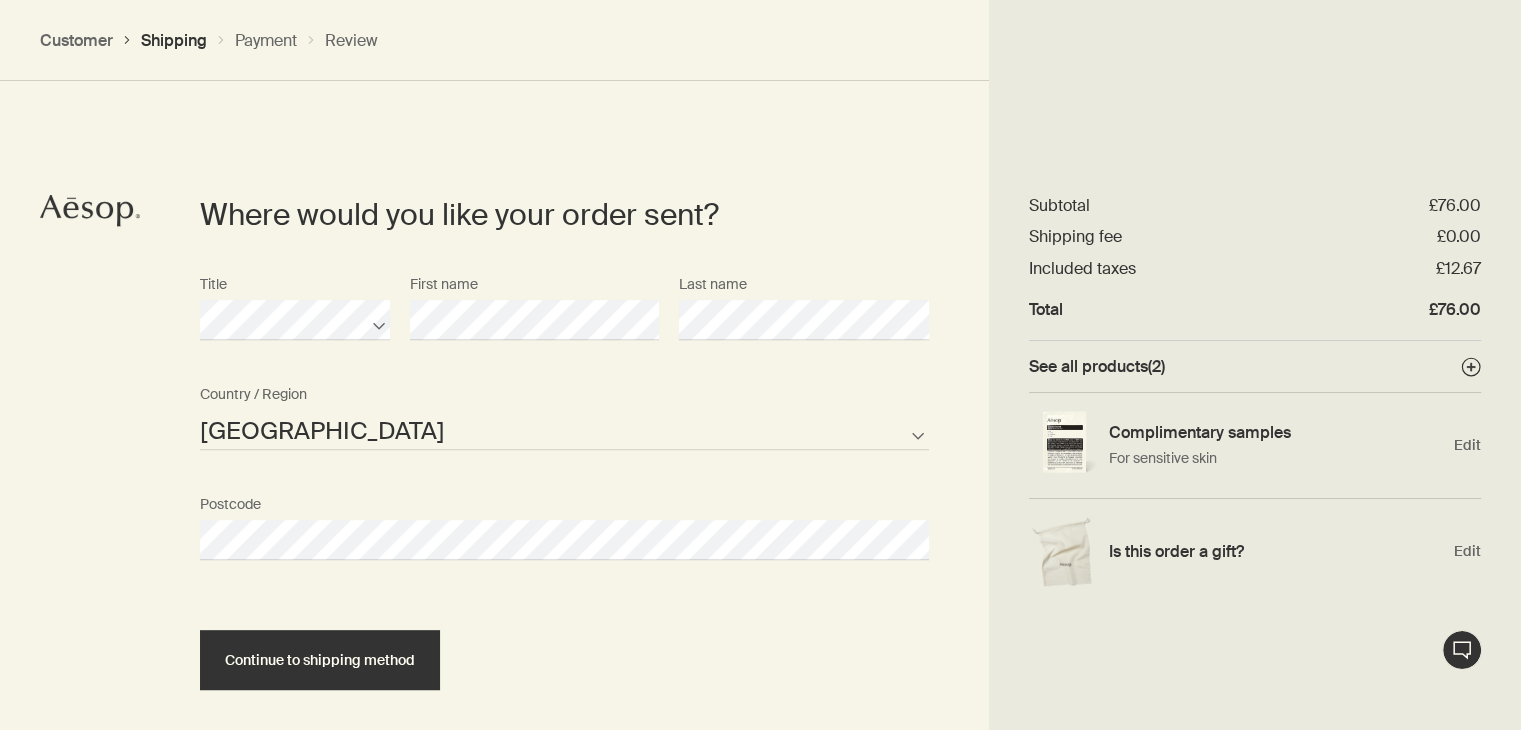 select on "GB" 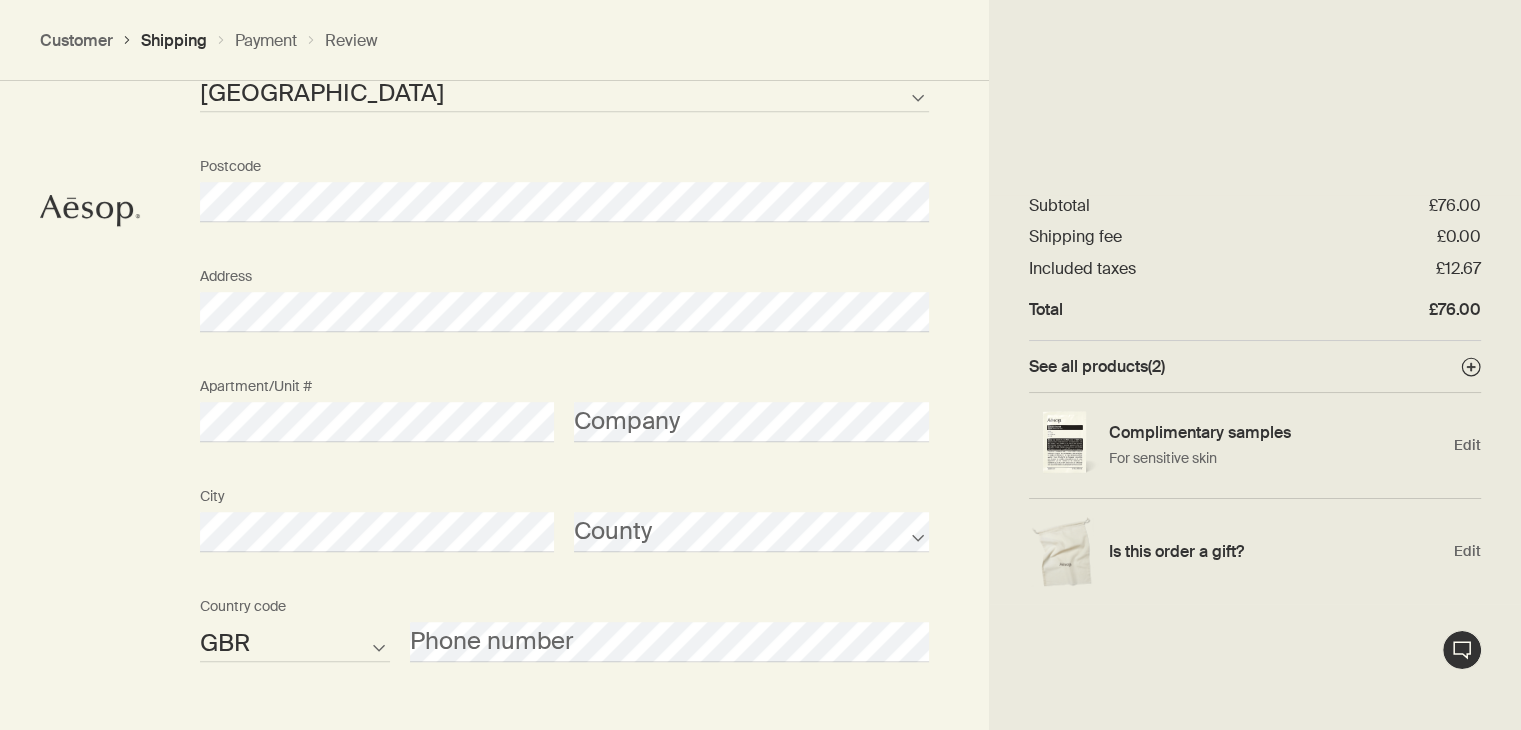 scroll, scrollTop: 1356, scrollLeft: 0, axis: vertical 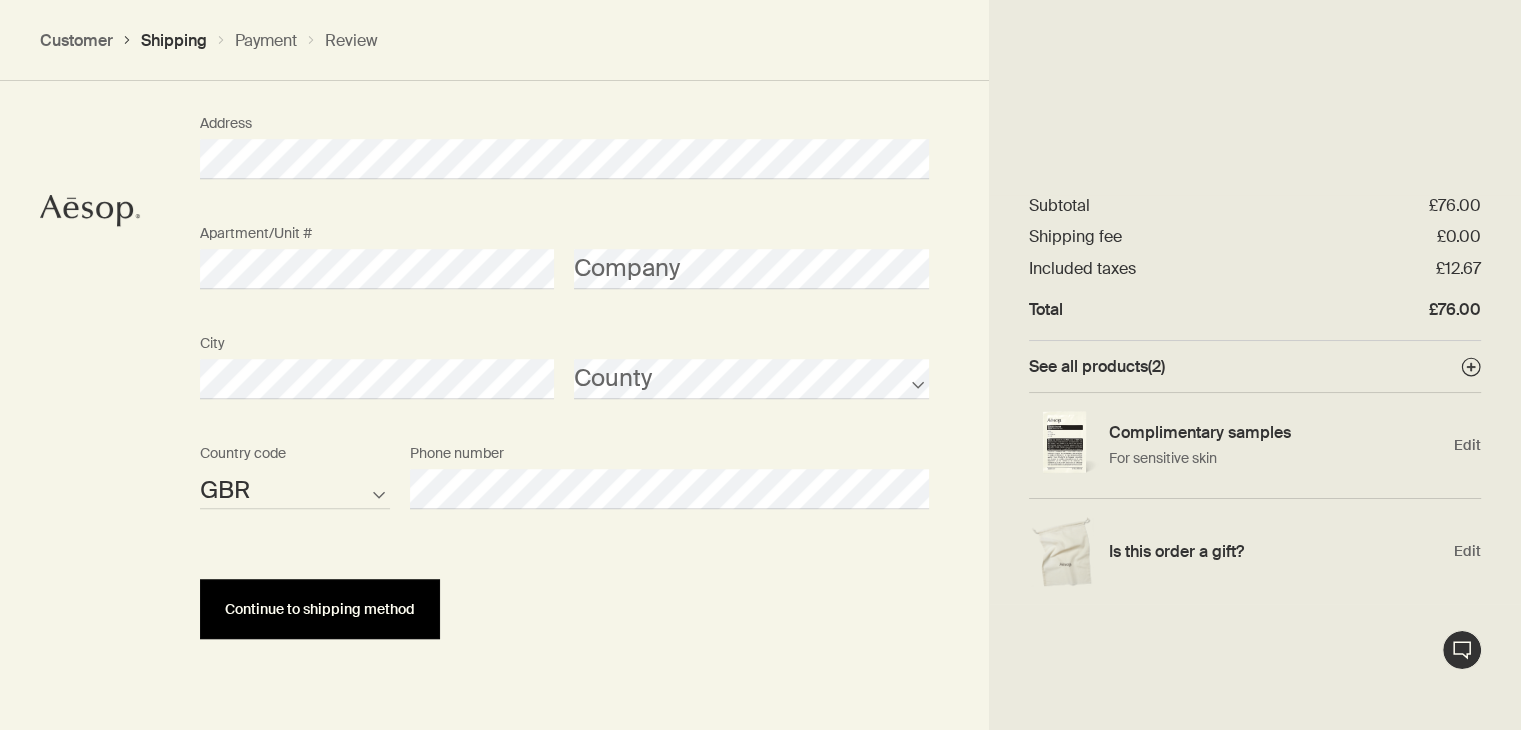 click on "Continue to shipping method" at bounding box center (320, 609) 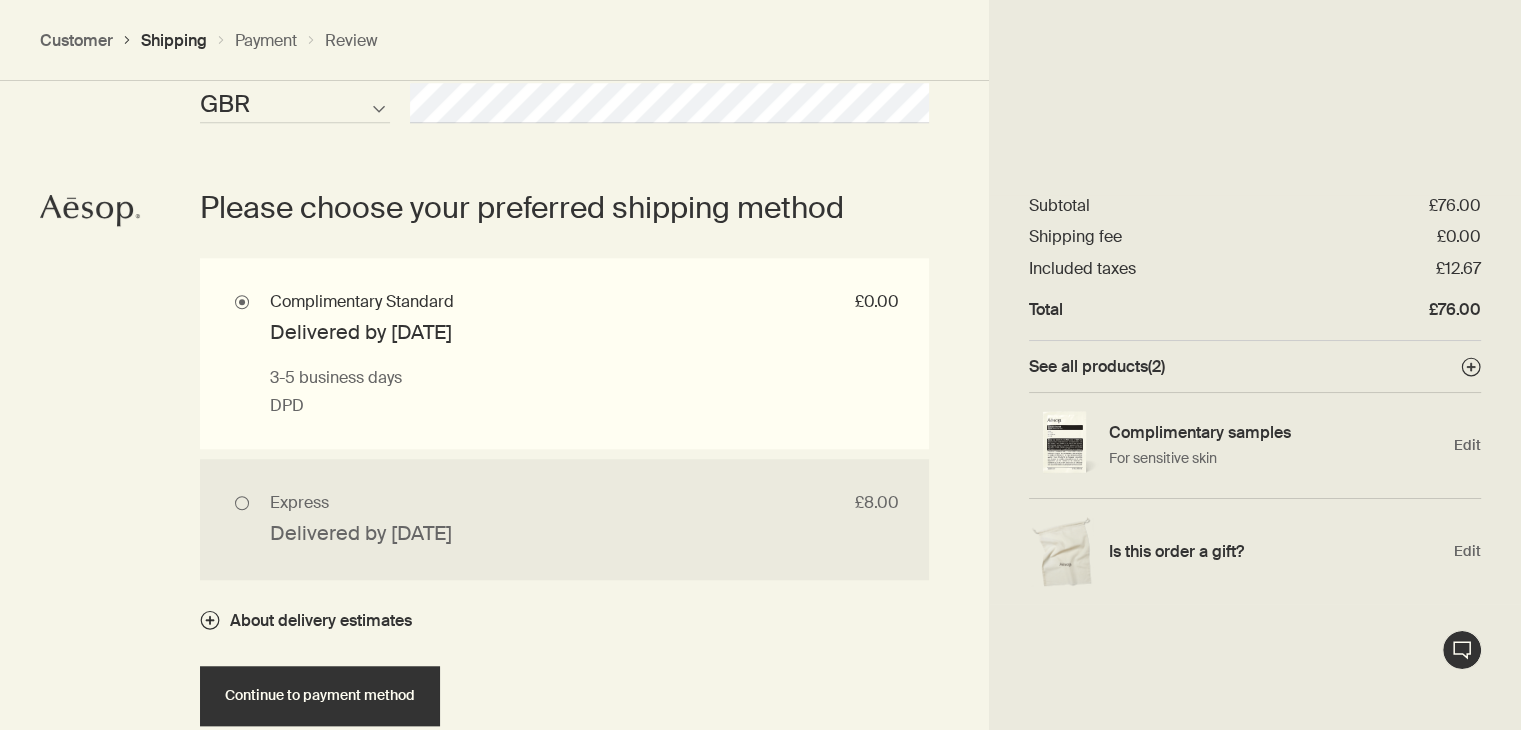 scroll, scrollTop: 1743, scrollLeft: 0, axis: vertical 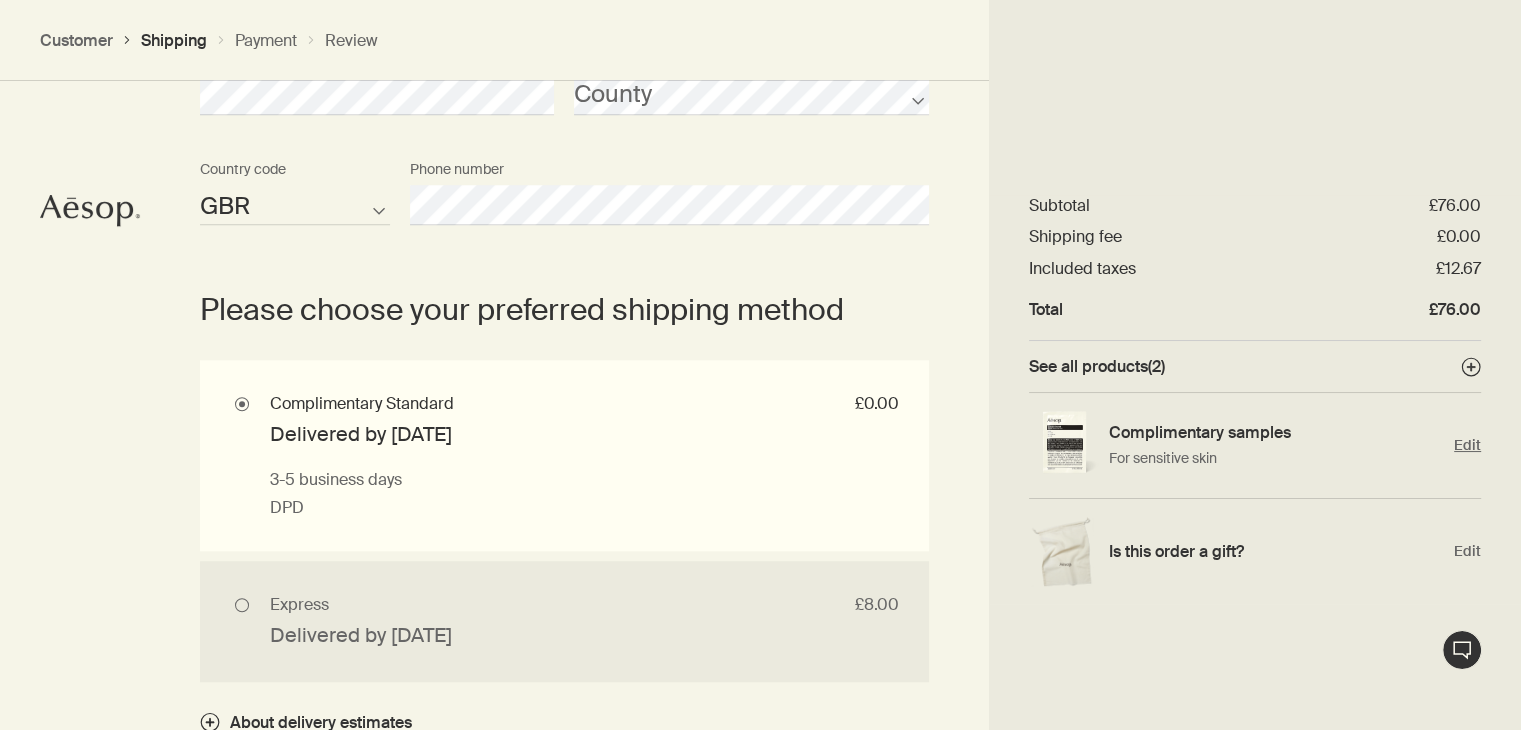 click on "Edit" at bounding box center (1467, 445) 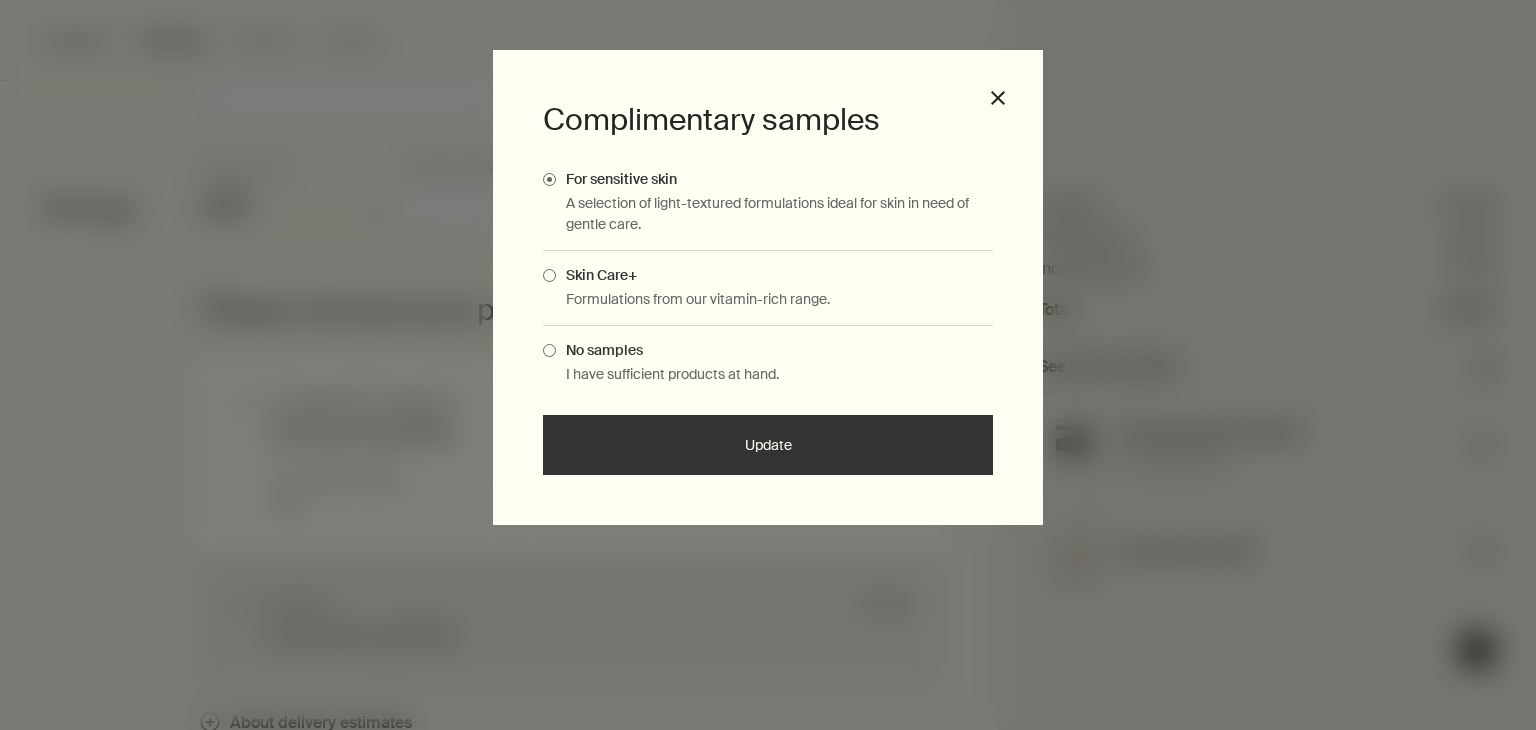 click at bounding box center [549, 275] 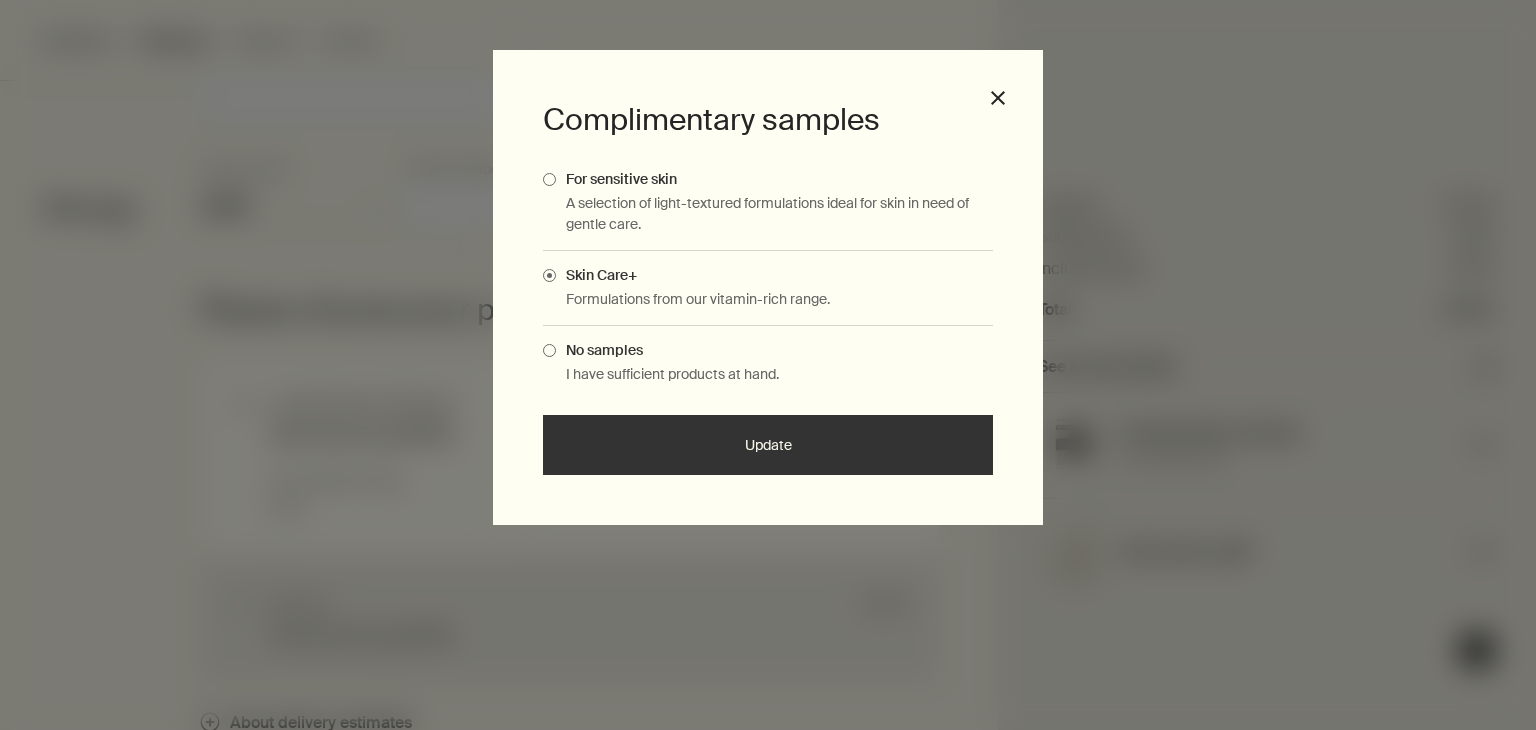 drag, startPoint x: 843, startPoint y: 470, endPoint x: 852, endPoint y: 455, distance: 17.492855 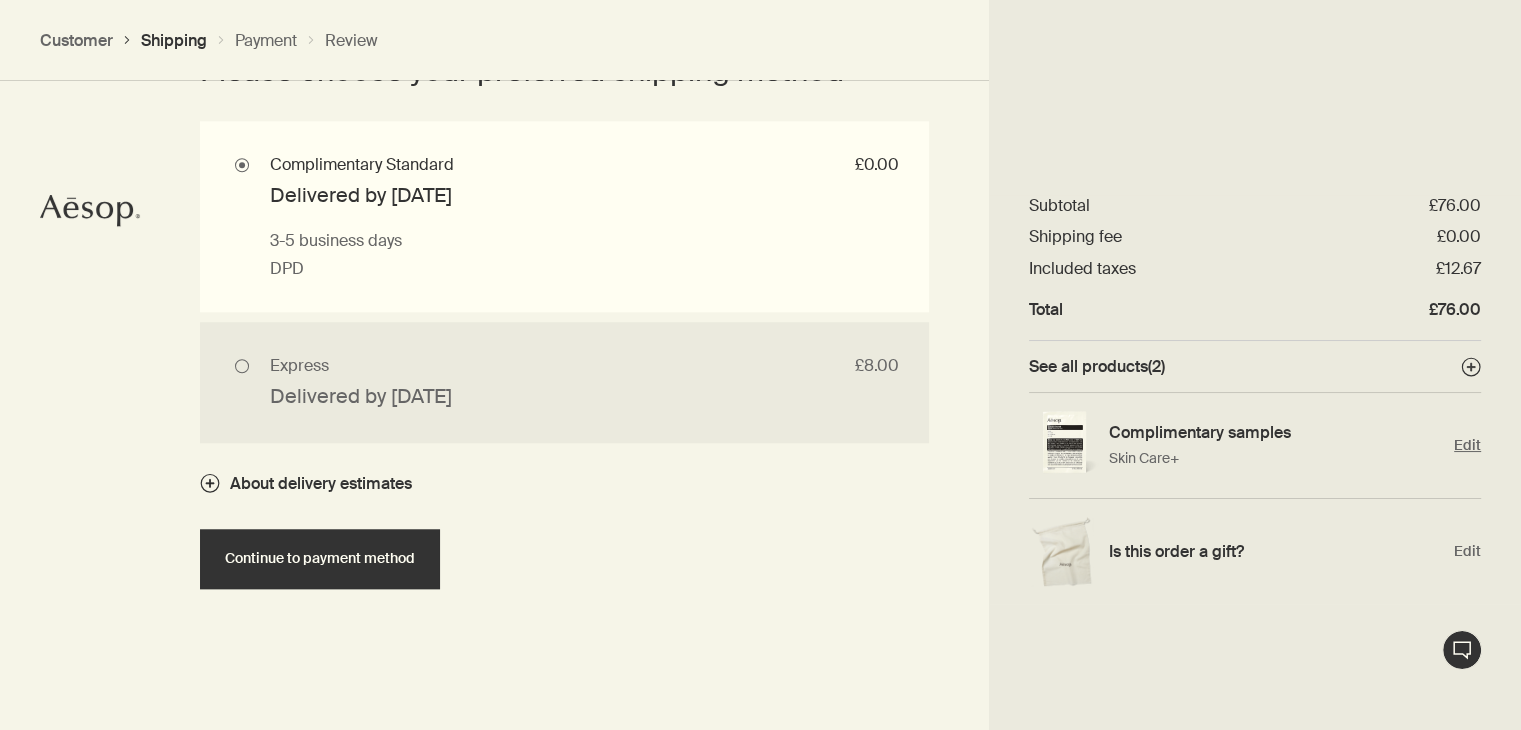 scroll, scrollTop: 2004, scrollLeft: 0, axis: vertical 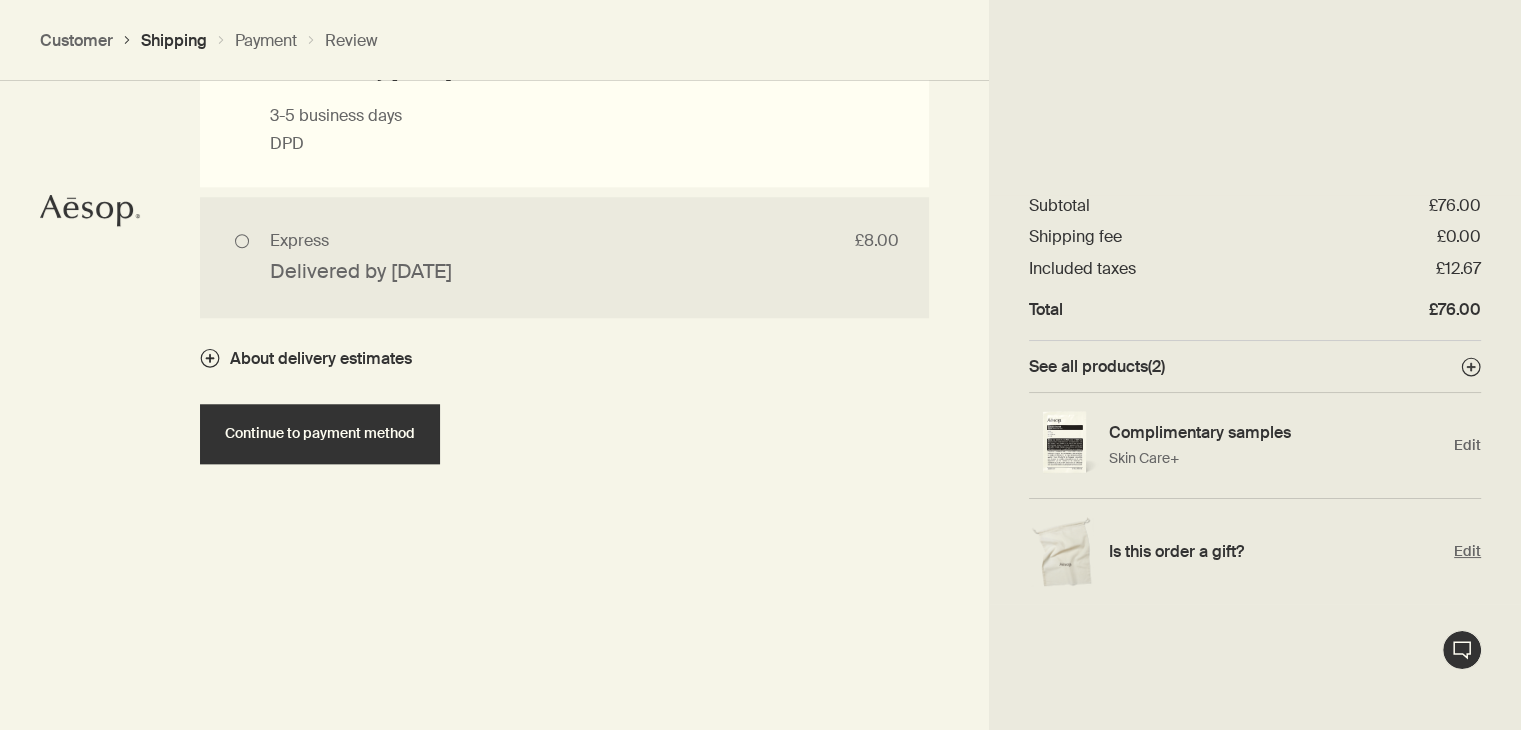 click on "Edit" at bounding box center (1467, 551) 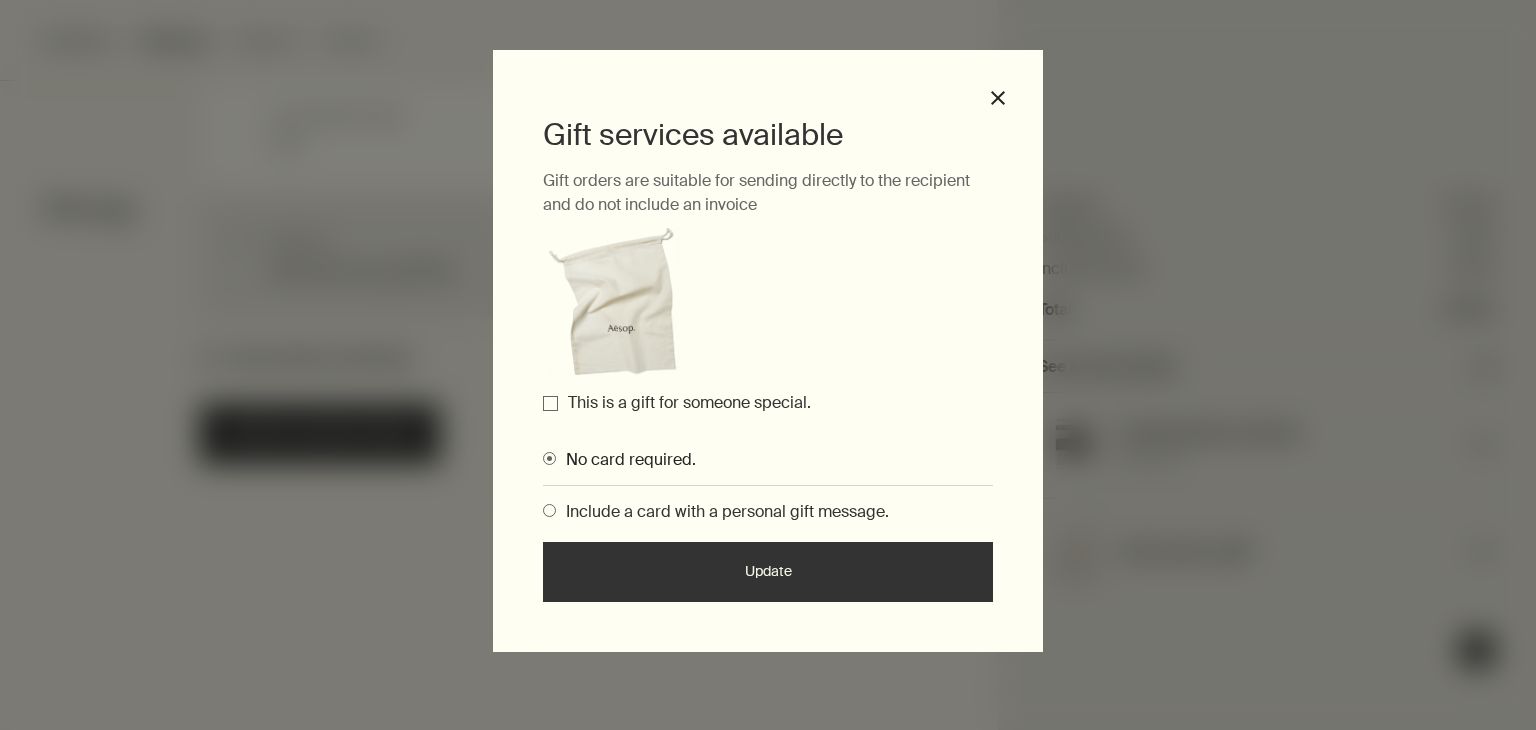 click on "Gift services available Gift orders are suitable for sending directly to the recipient and do not include an invoice This is a gift for someone special.  No card required. Include a card with a personal gift message. Update close" at bounding box center [768, 351] 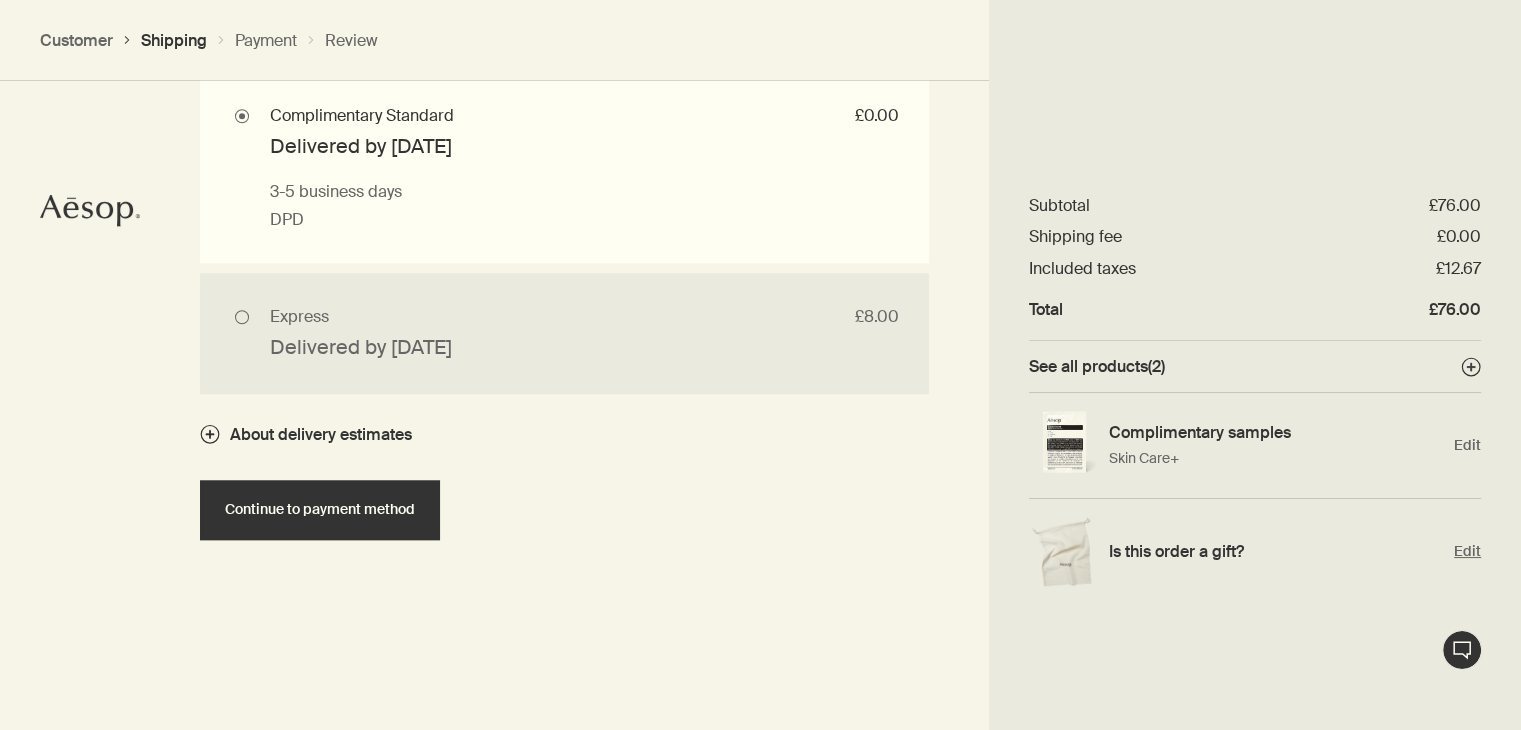 scroll, scrollTop: 1926, scrollLeft: 0, axis: vertical 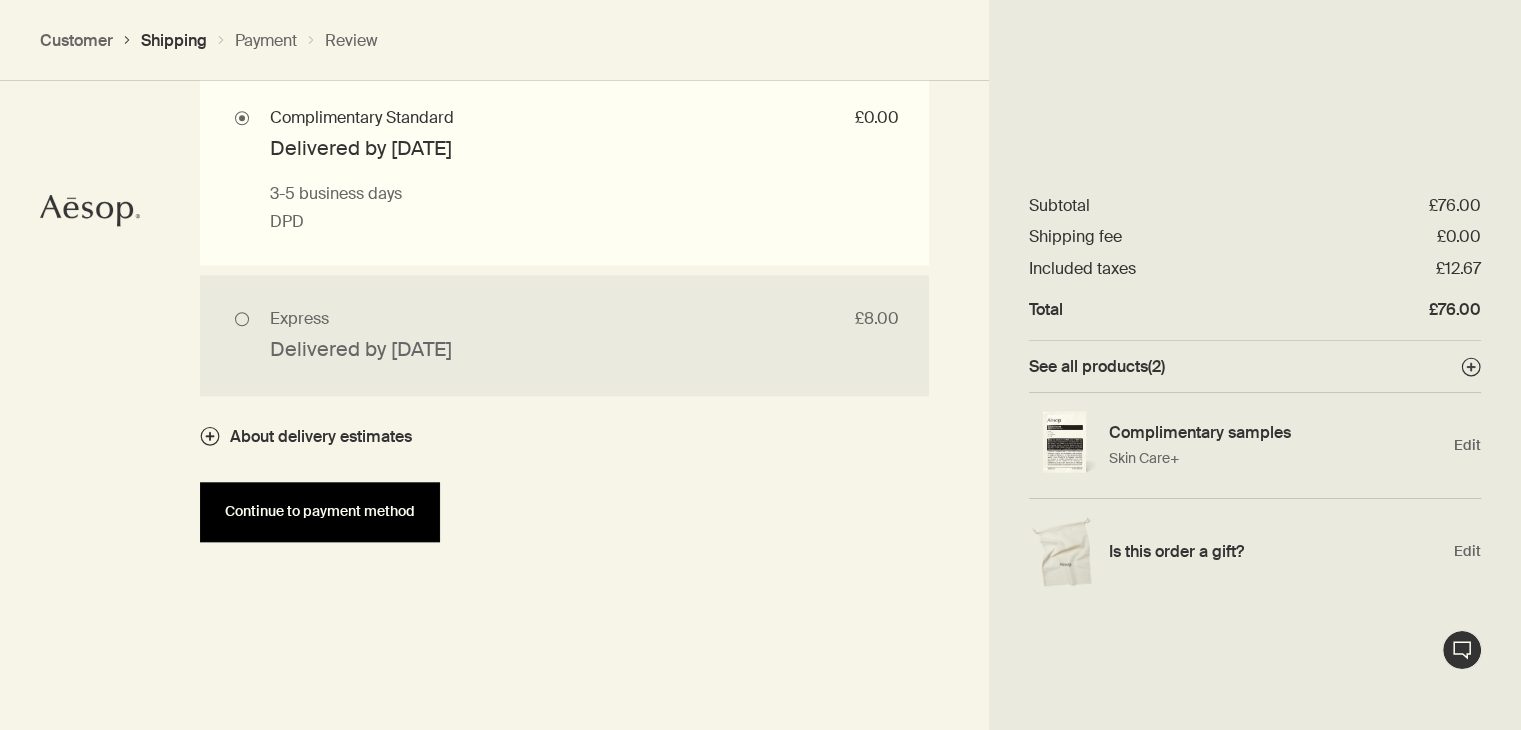 click on "Continue to payment method" at bounding box center [320, 512] 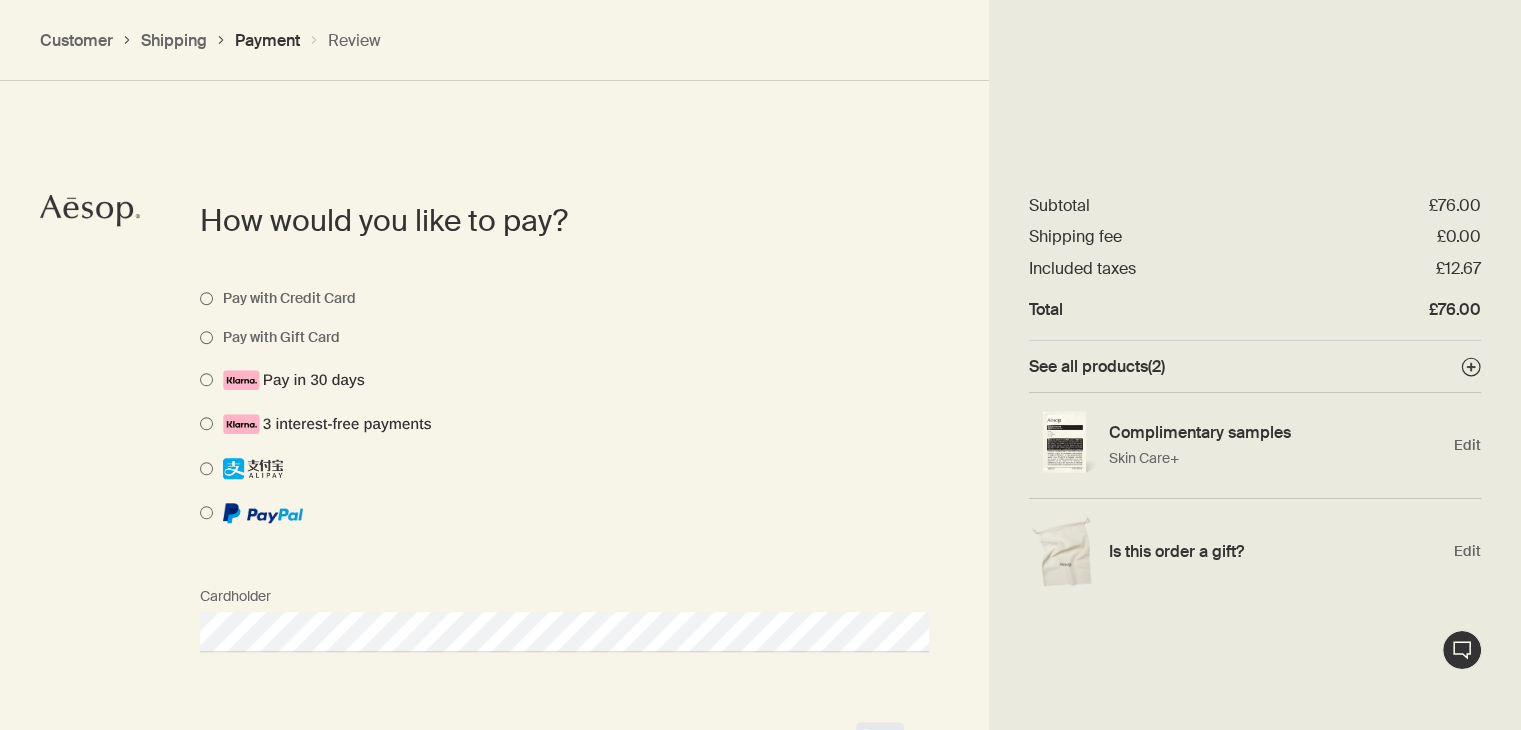 scroll, scrollTop: 1420, scrollLeft: 0, axis: vertical 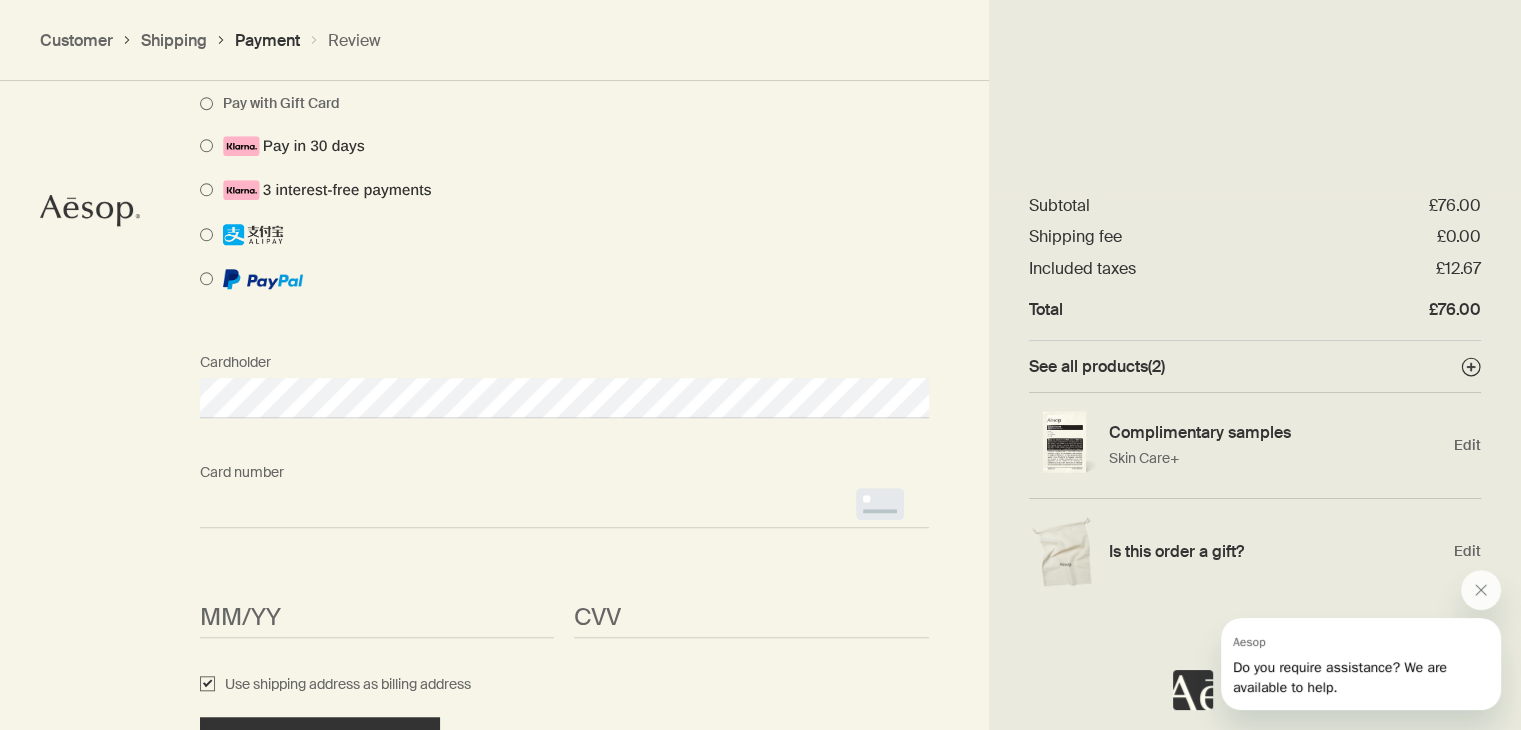 click on "Card number <p>Your browser does not support iframes.</p>" at bounding box center [564, 490] 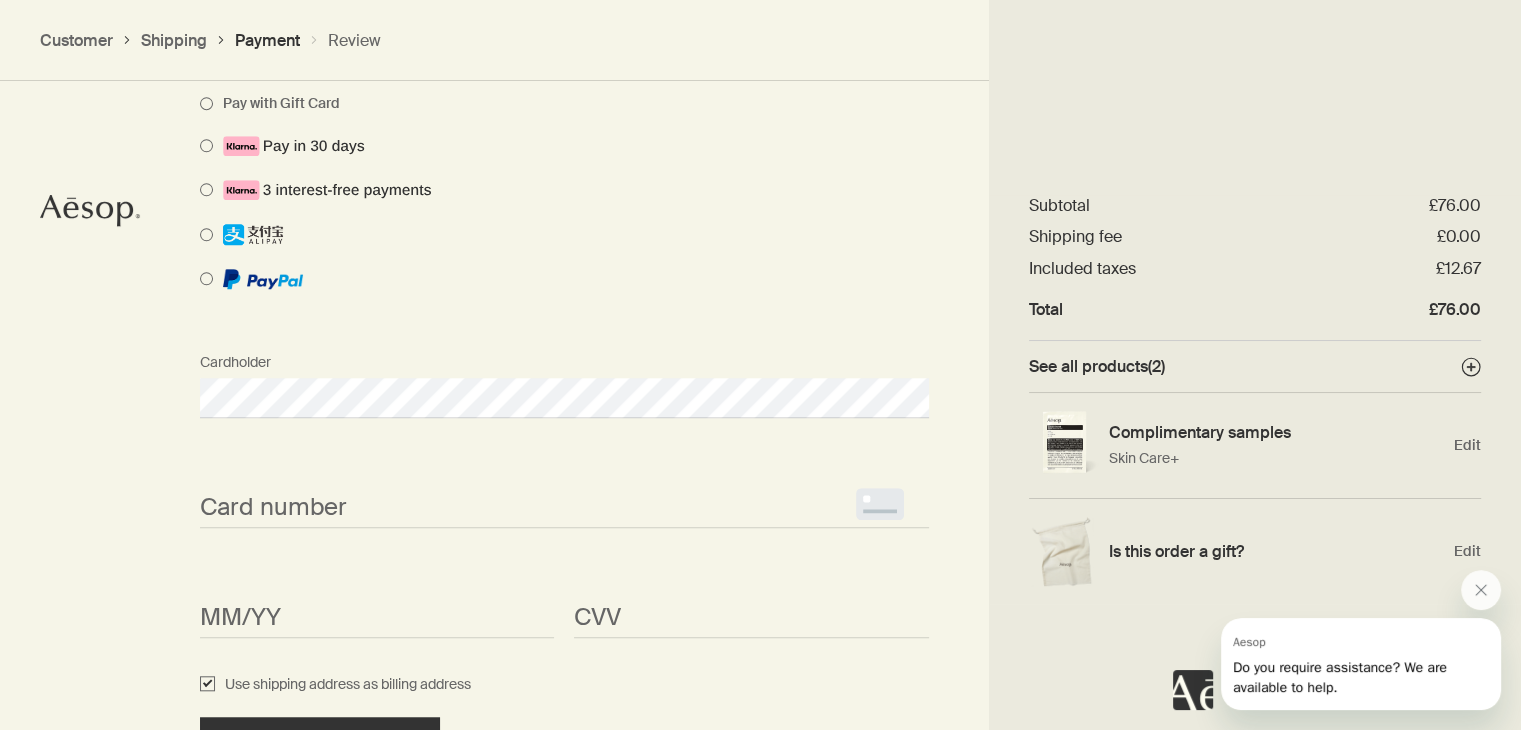 click on "<p>Your browser does not support iframes.</p>" at bounding box center (564, 508) 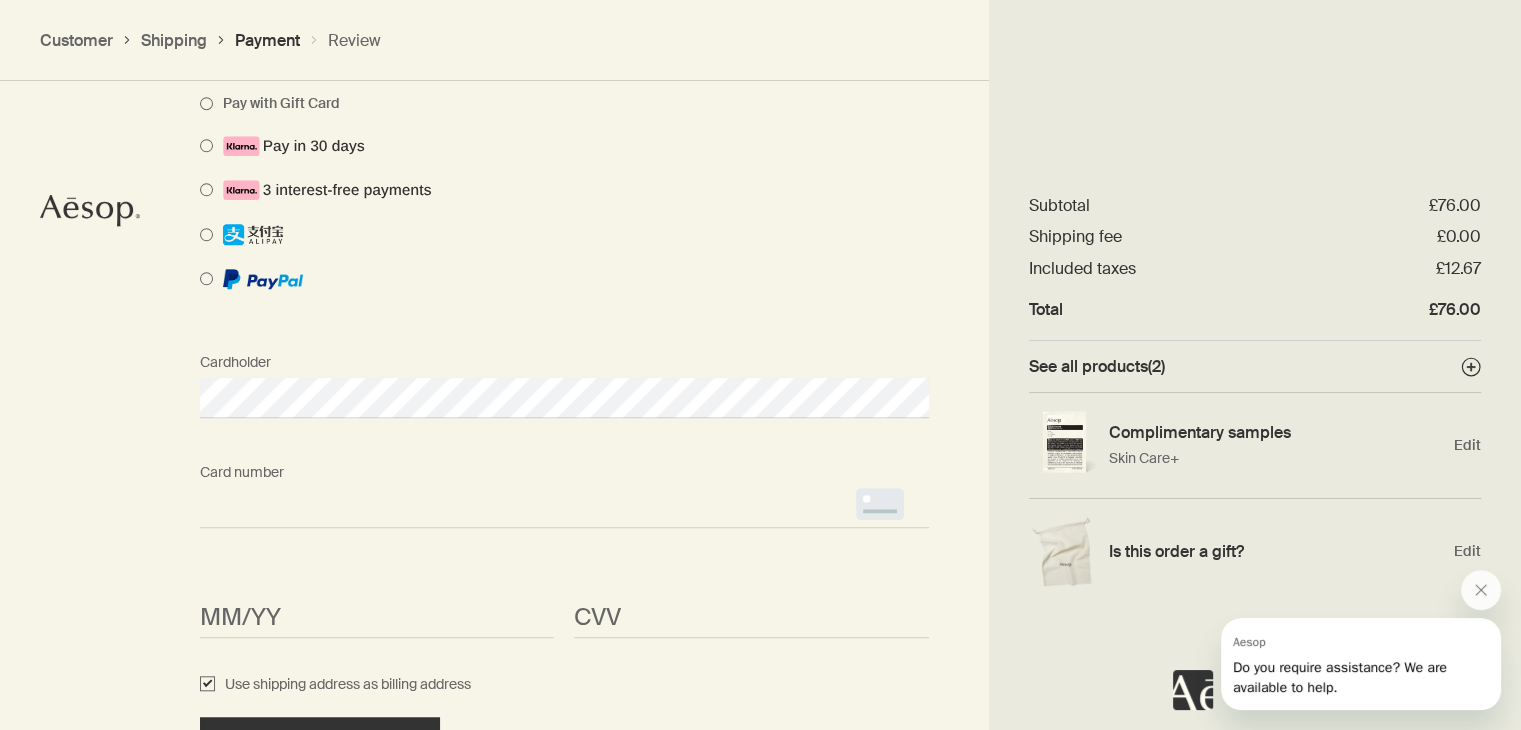 click on "Card number <p>Your browser does not support iframes.</p>" at bounding box center (564, 490) 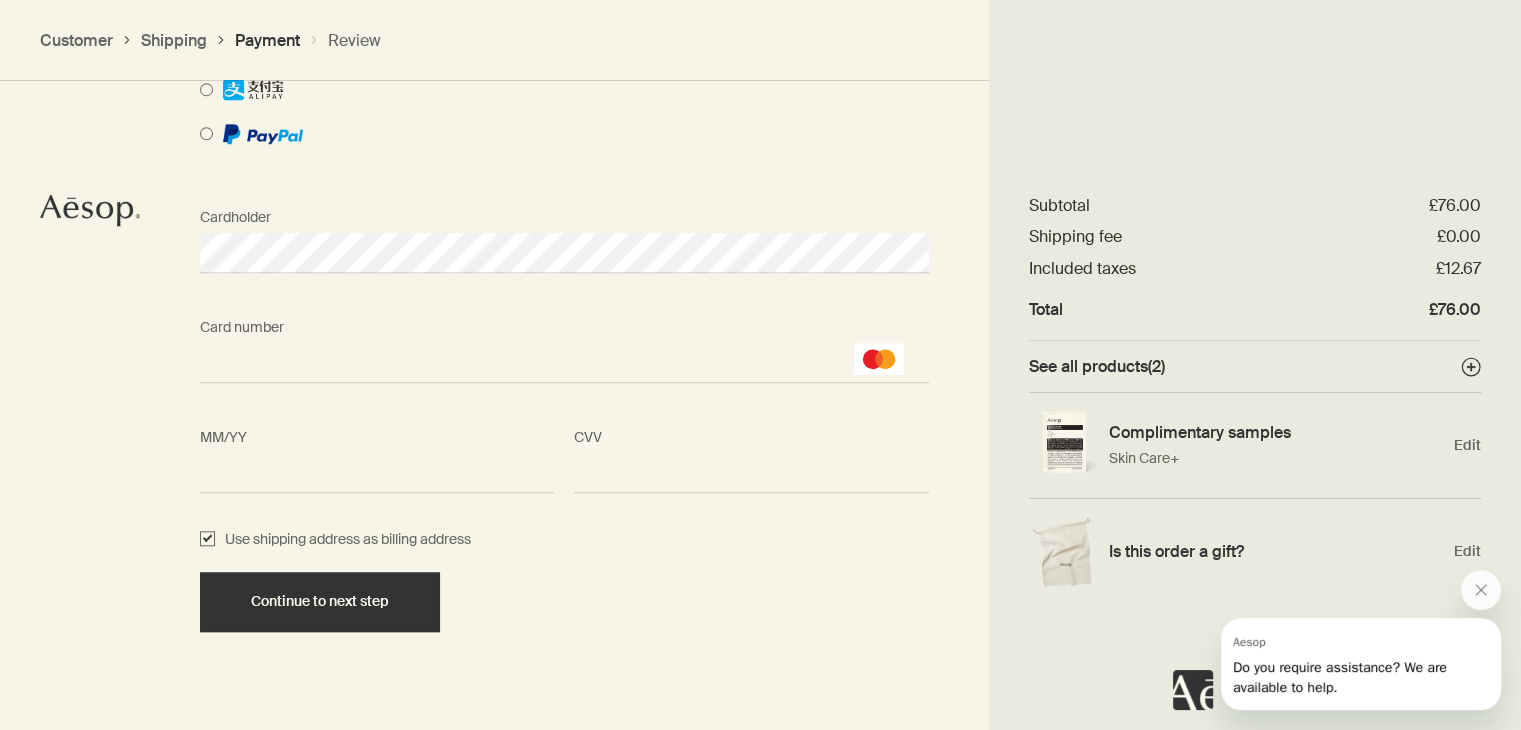 scroll, scrollTop: 1828, scrollLeft: 0, axis: vertical 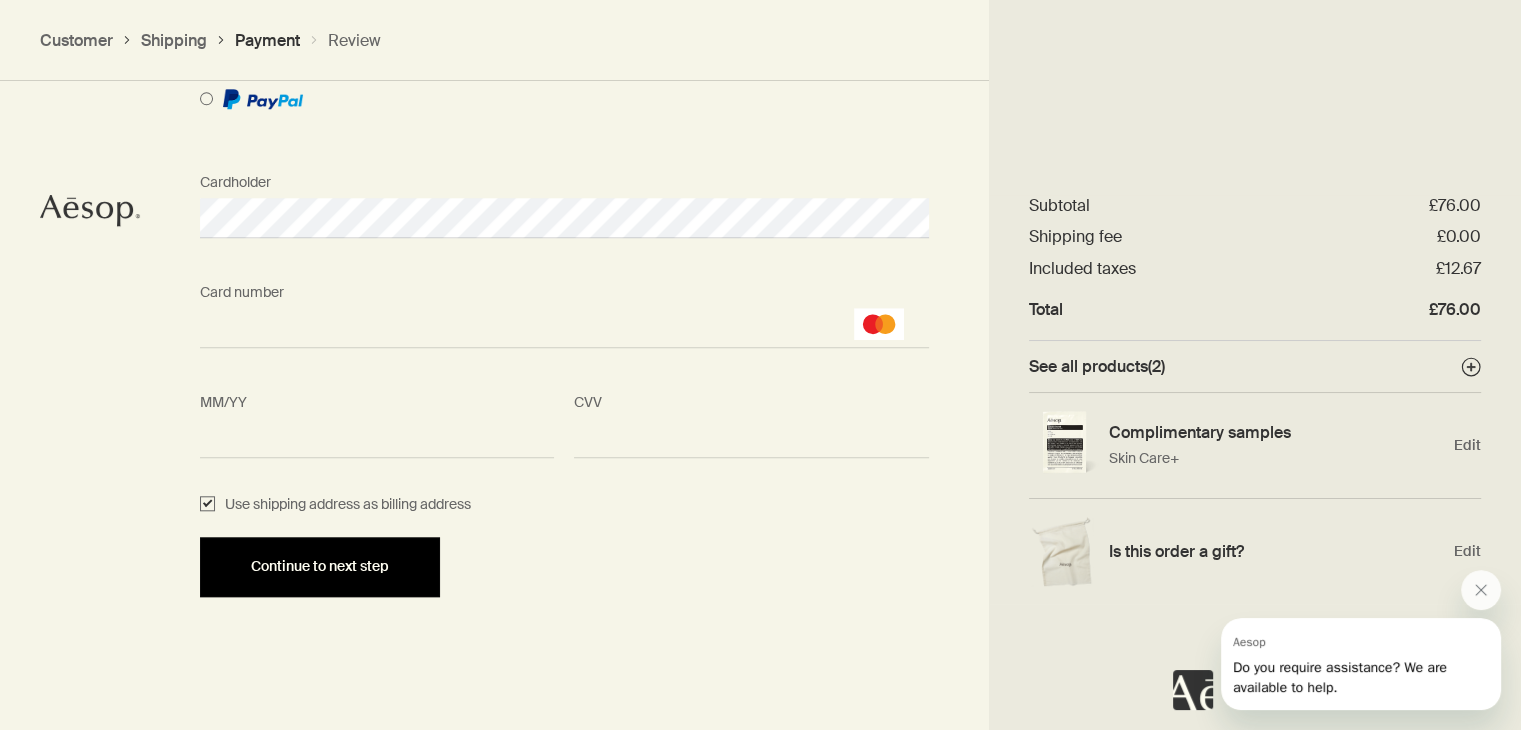 click on "Continue to next step" at bounding box center (320, 567) 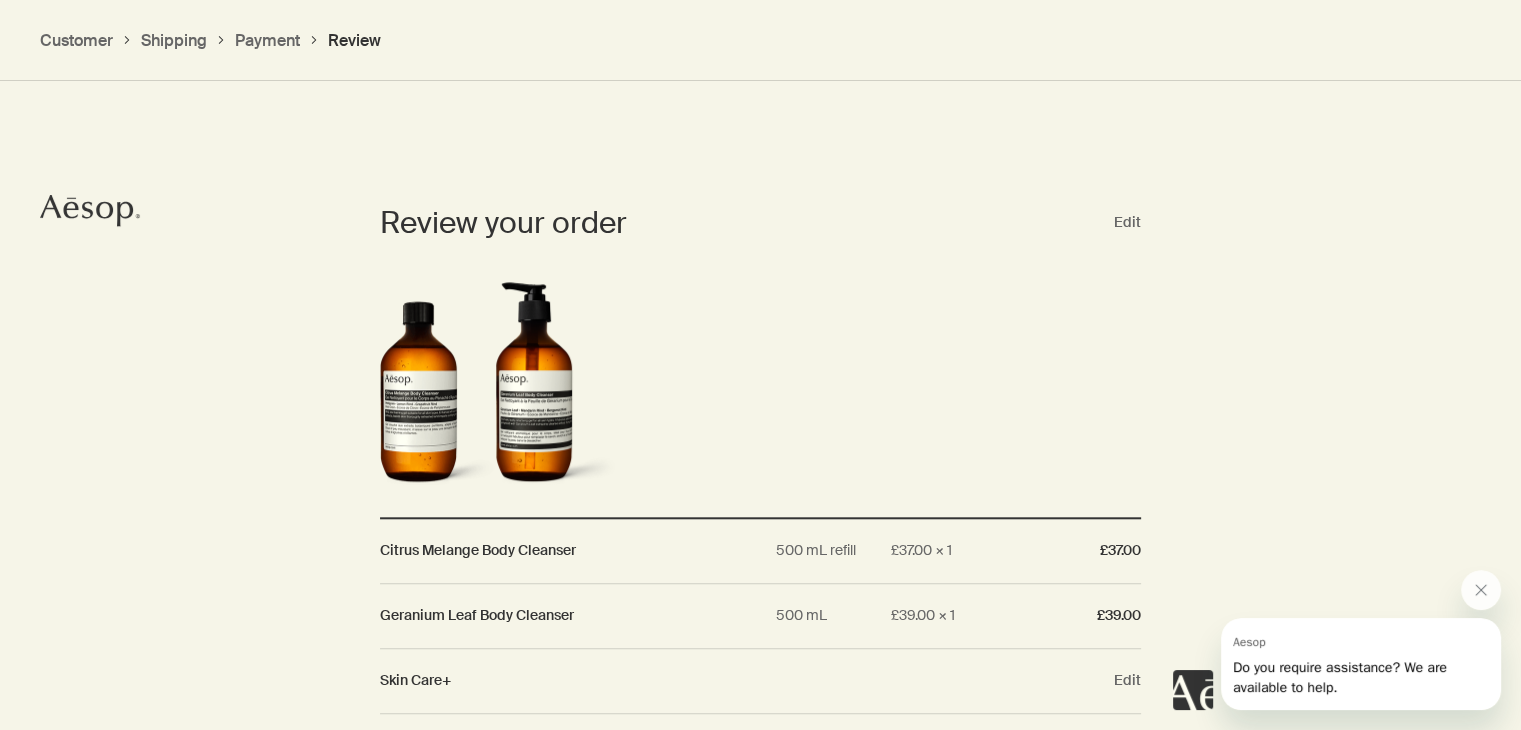 scroll, scrollTop: 1796, scrollLeft: 0, axis: vertical 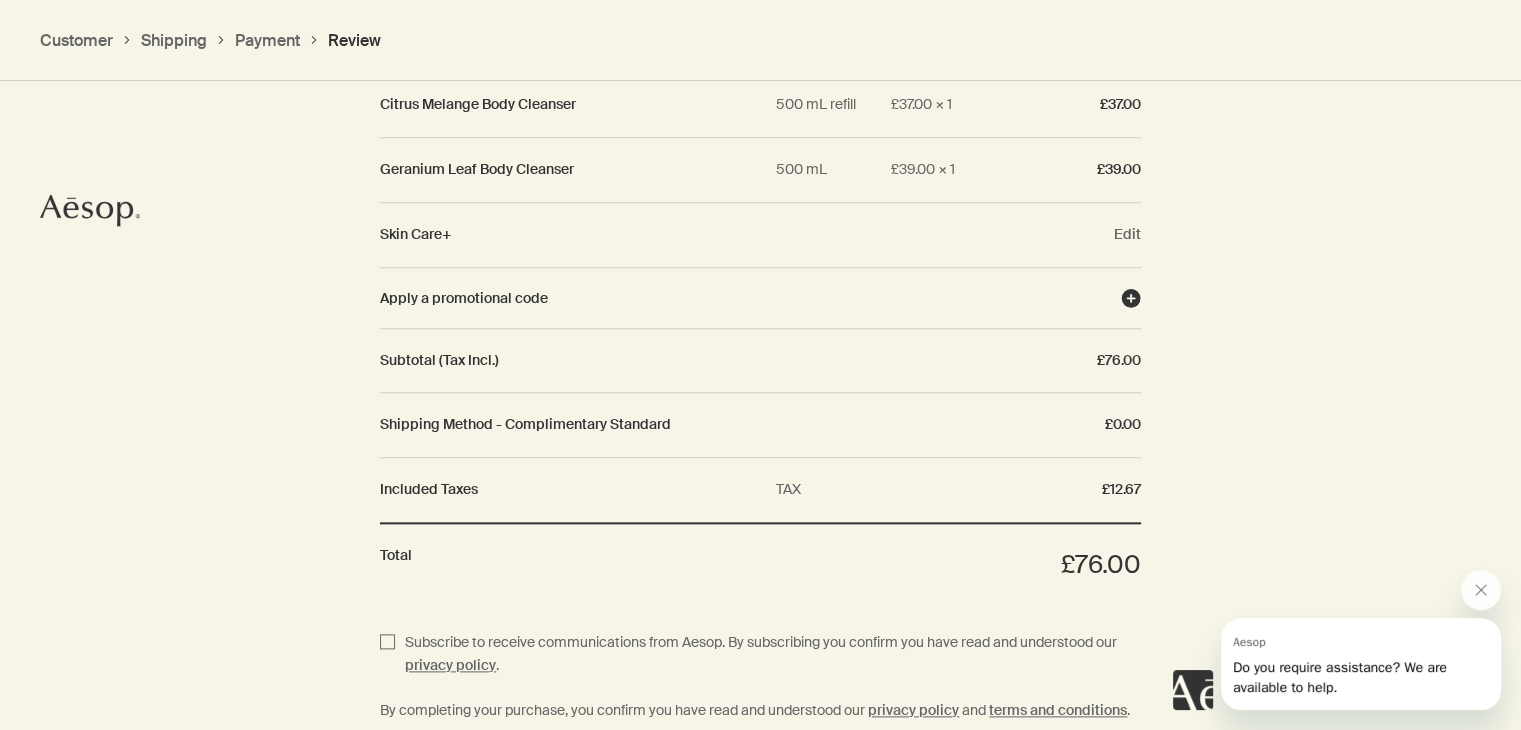 click 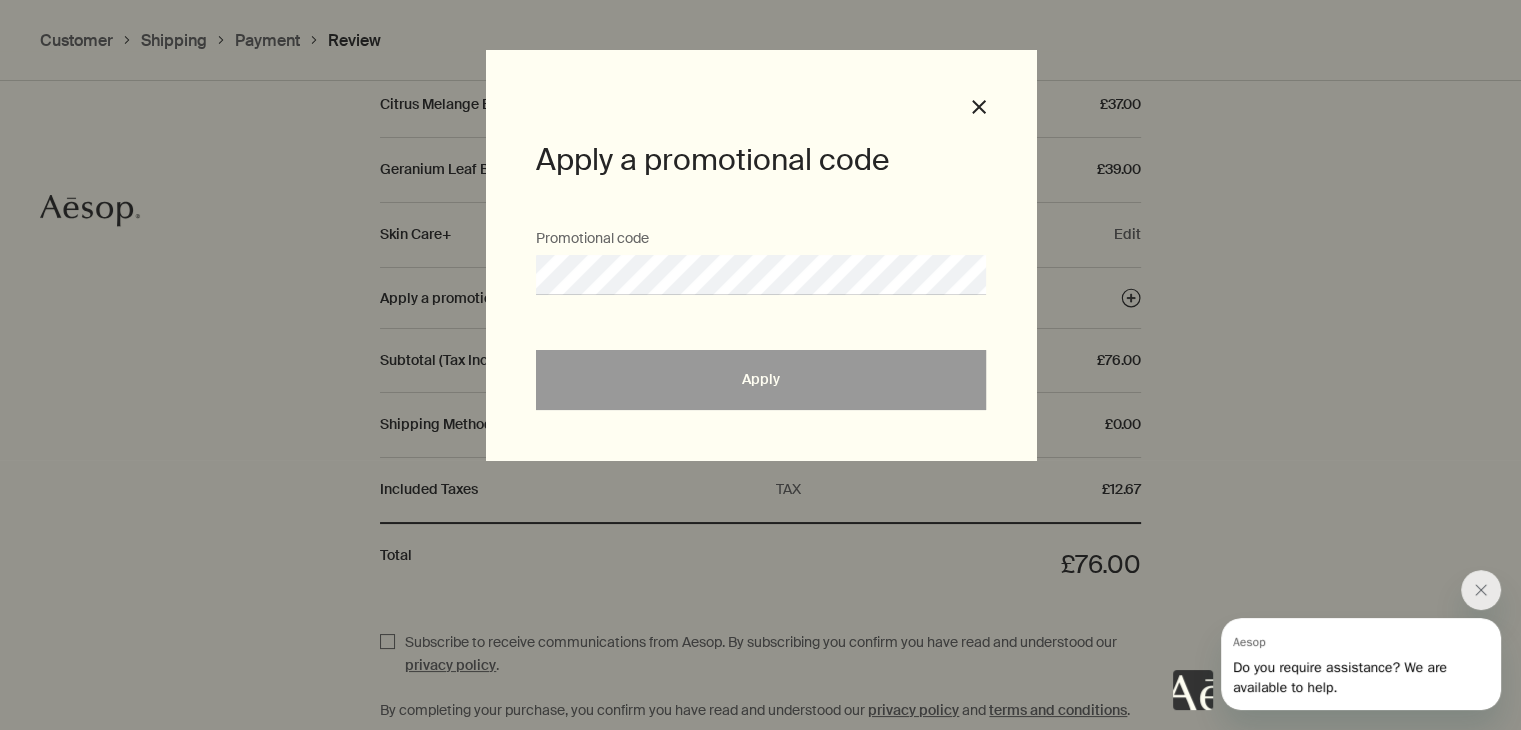 scroll, scrollTop: 2240, scrollLeft: 0, axis: vertical 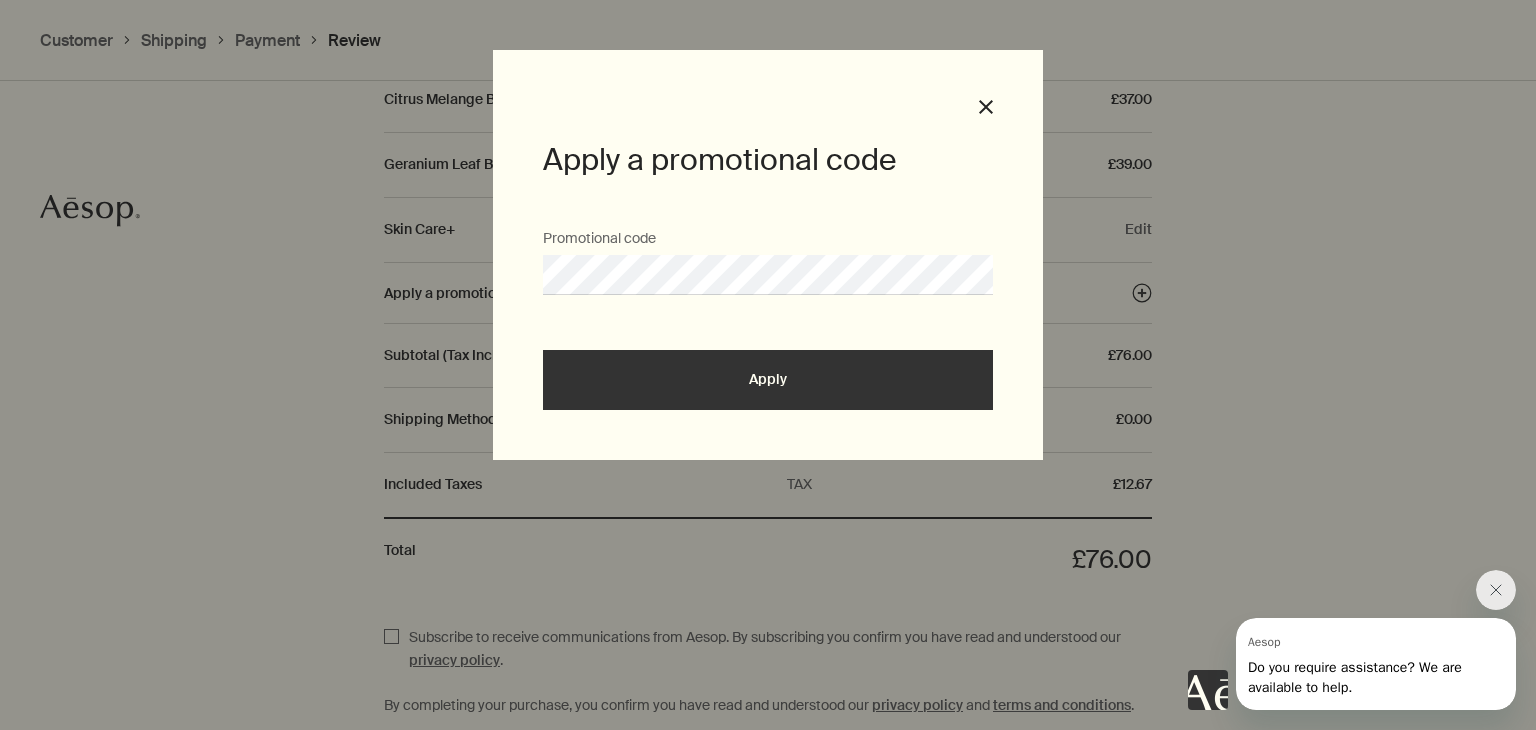 click on "Apply" at bounding box center [768, 380] 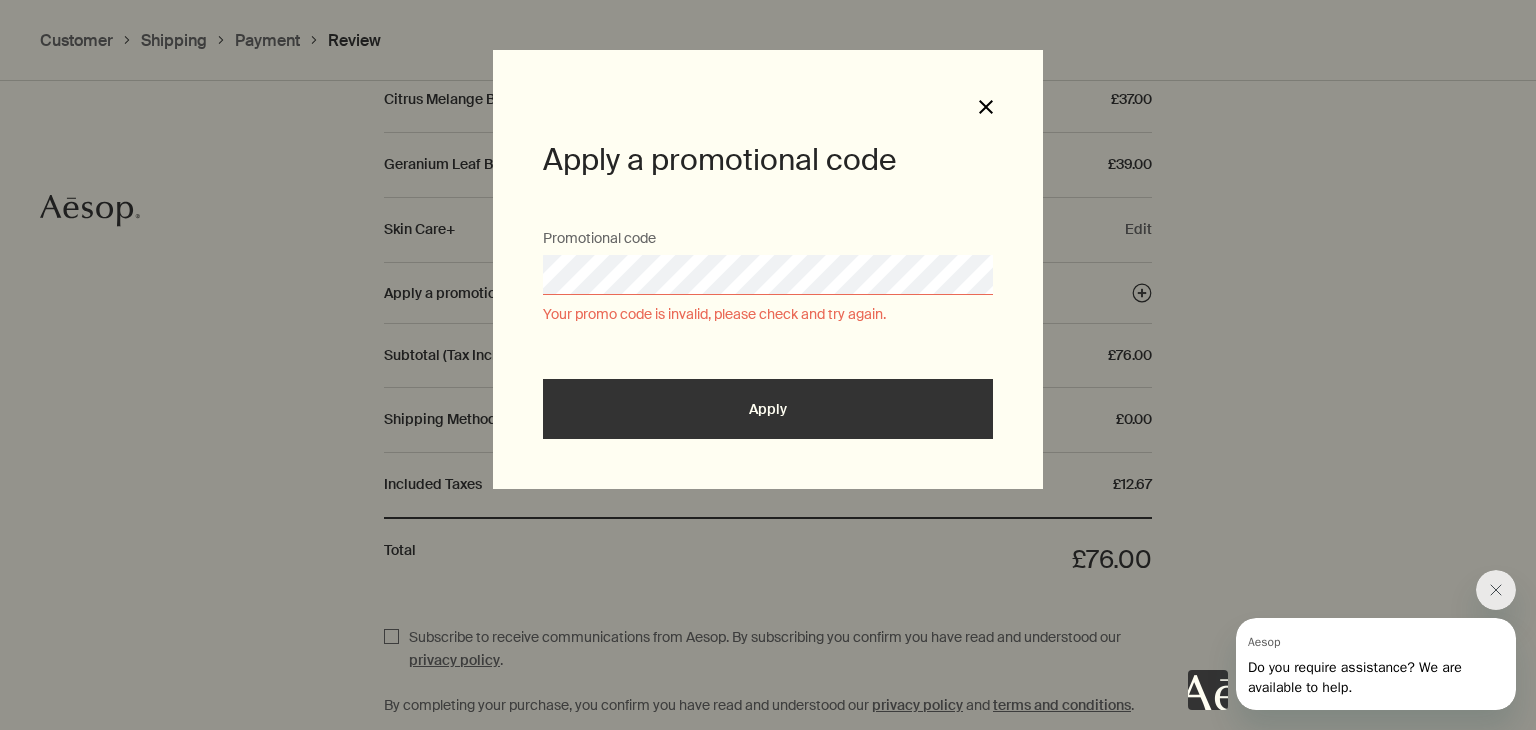 click on "Close" 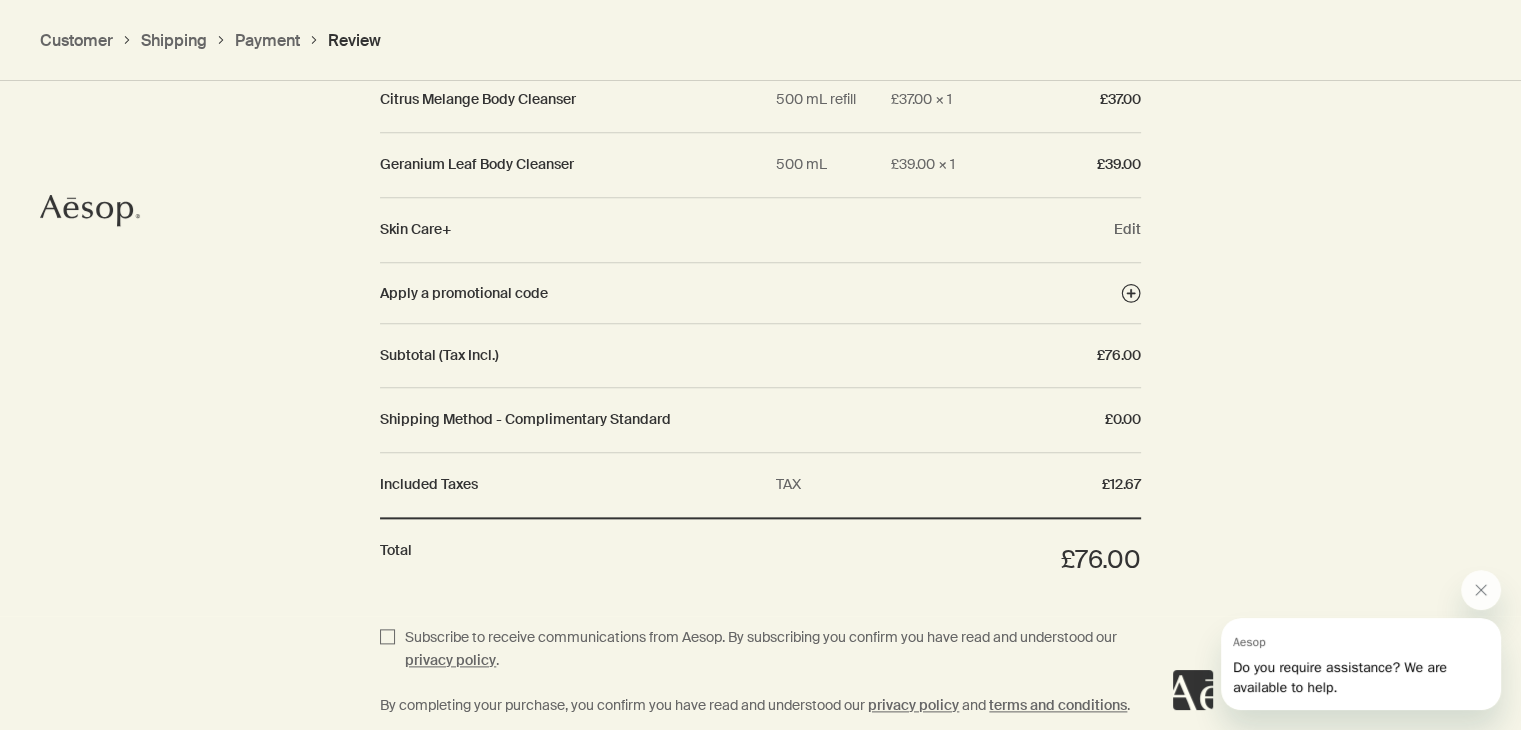 scroll, scrollTop: 2450, scrollLeft: 0, axis: vertical 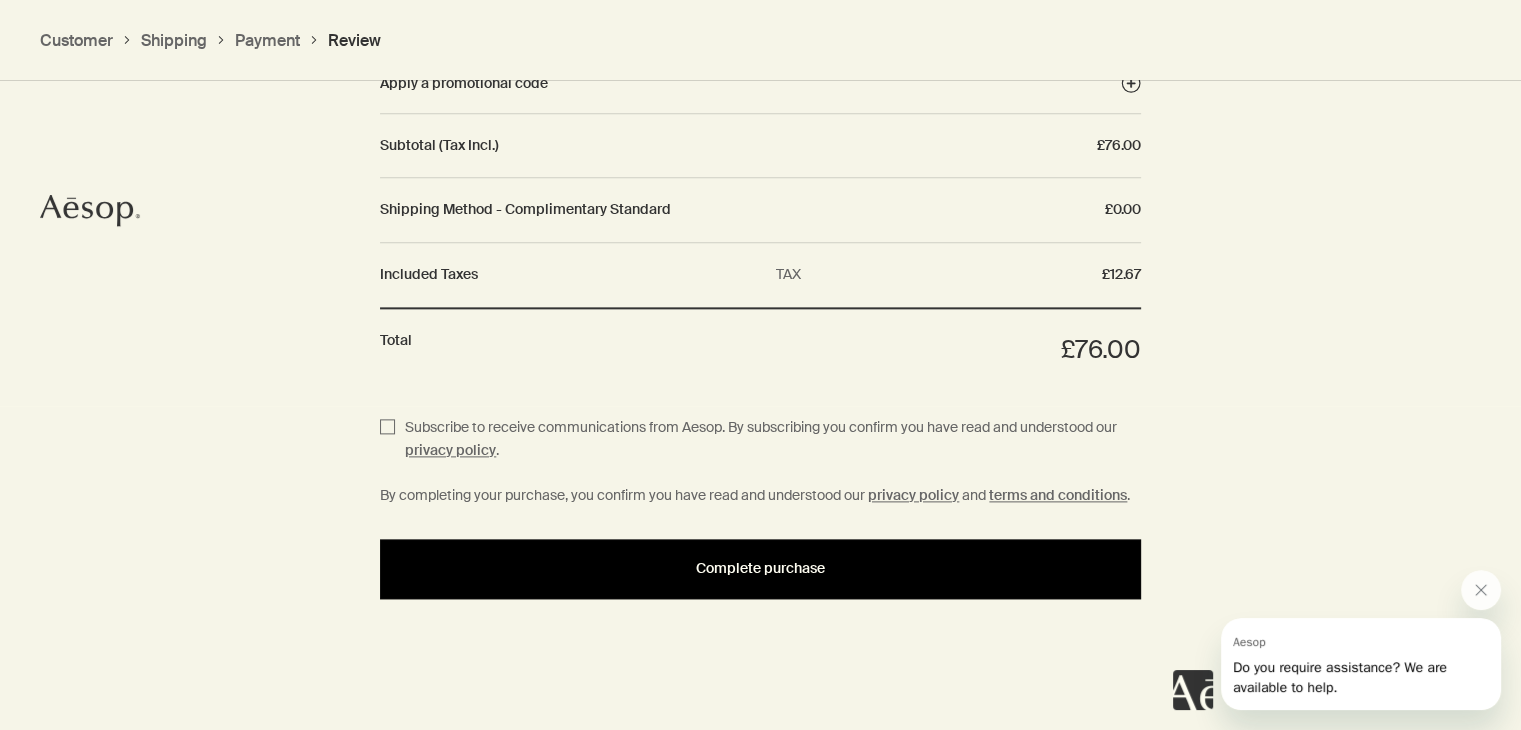 click on "Complete purchase" at bounding box center (760, 568) 